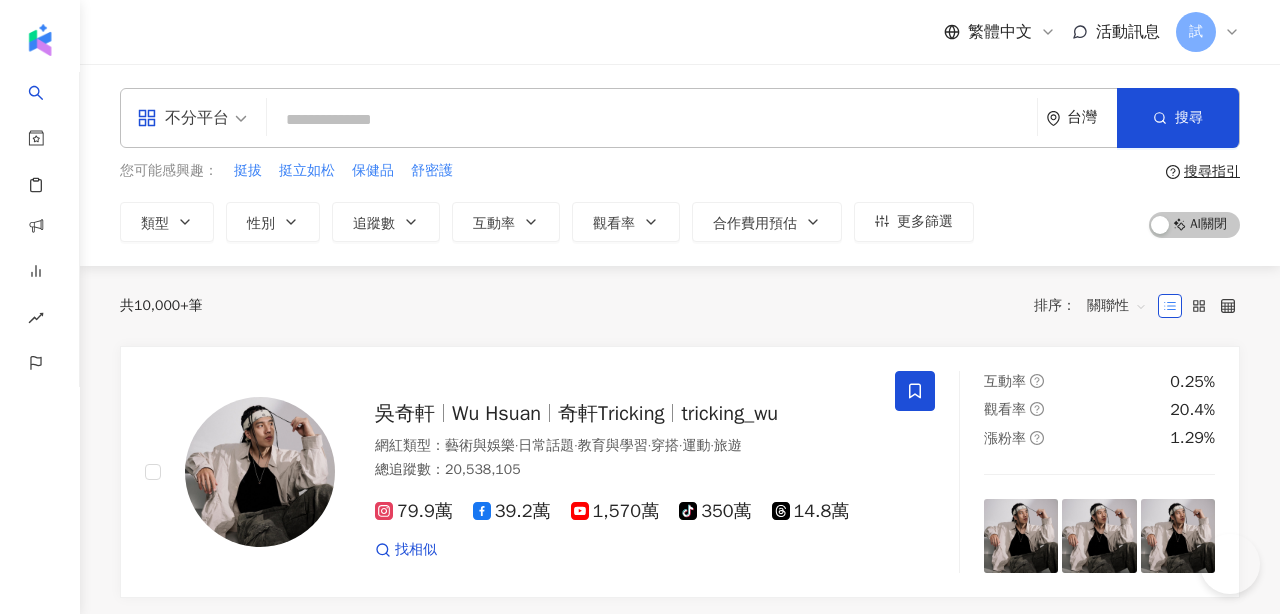 scroll, scrollTop: 0, scrollLeft: 0, axis: both 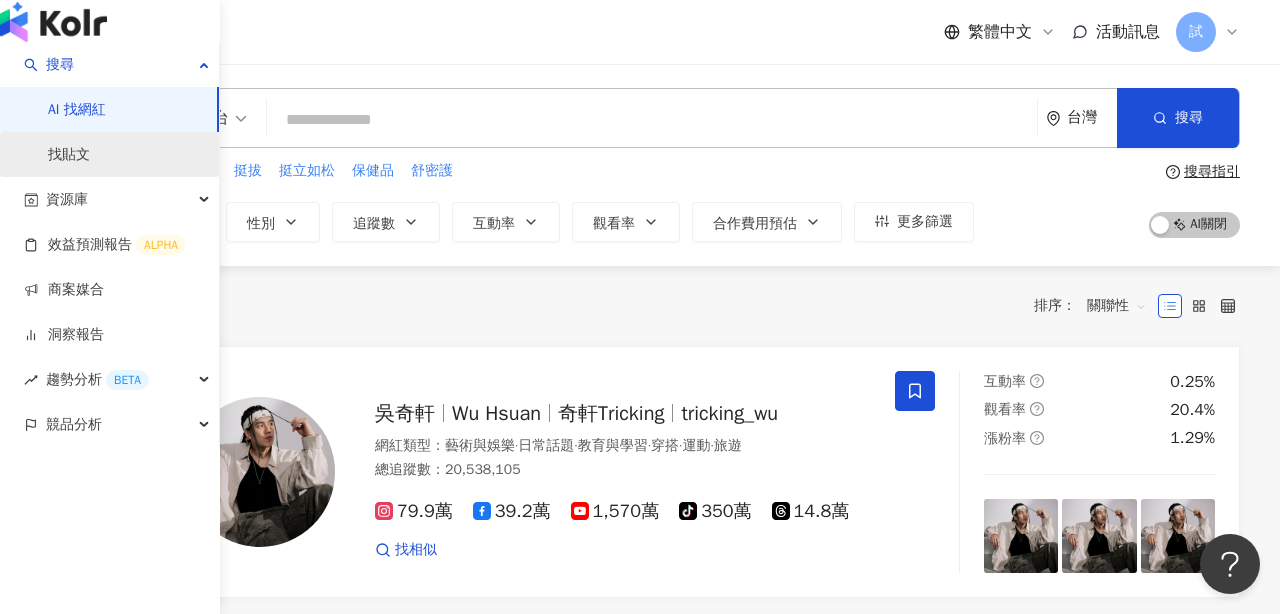 click on "找貼文" at bounding box center [69, 155] 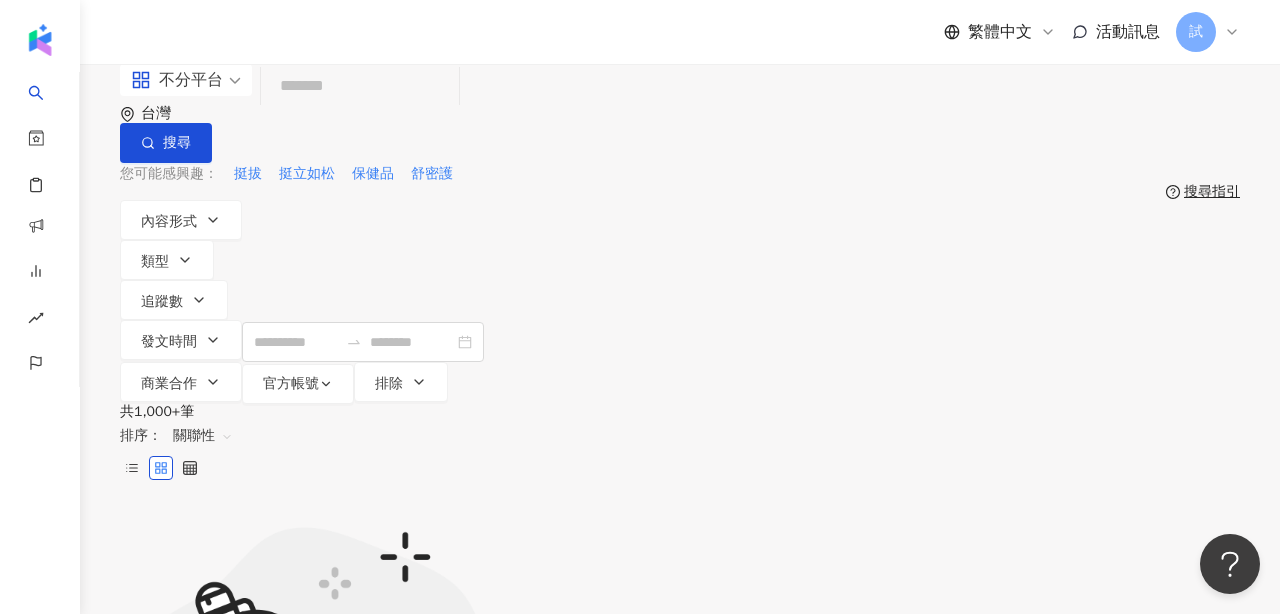 click at bounding box center [360, 86] 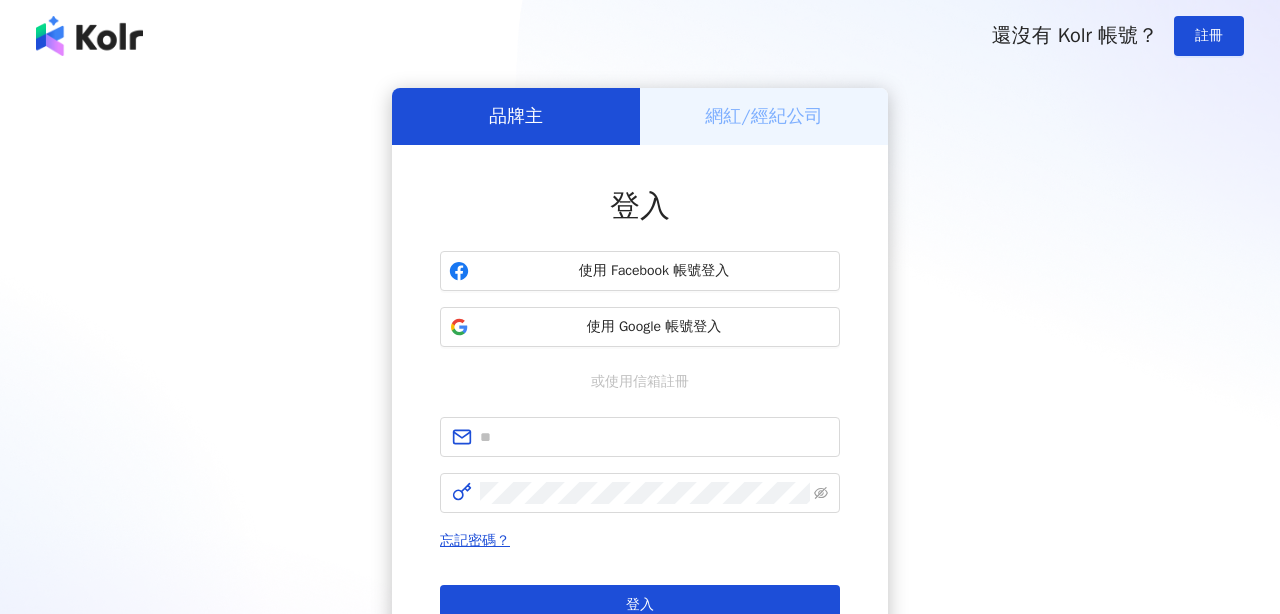 scroll, scrollTop: 0, scrollLeft: 0, axis: both 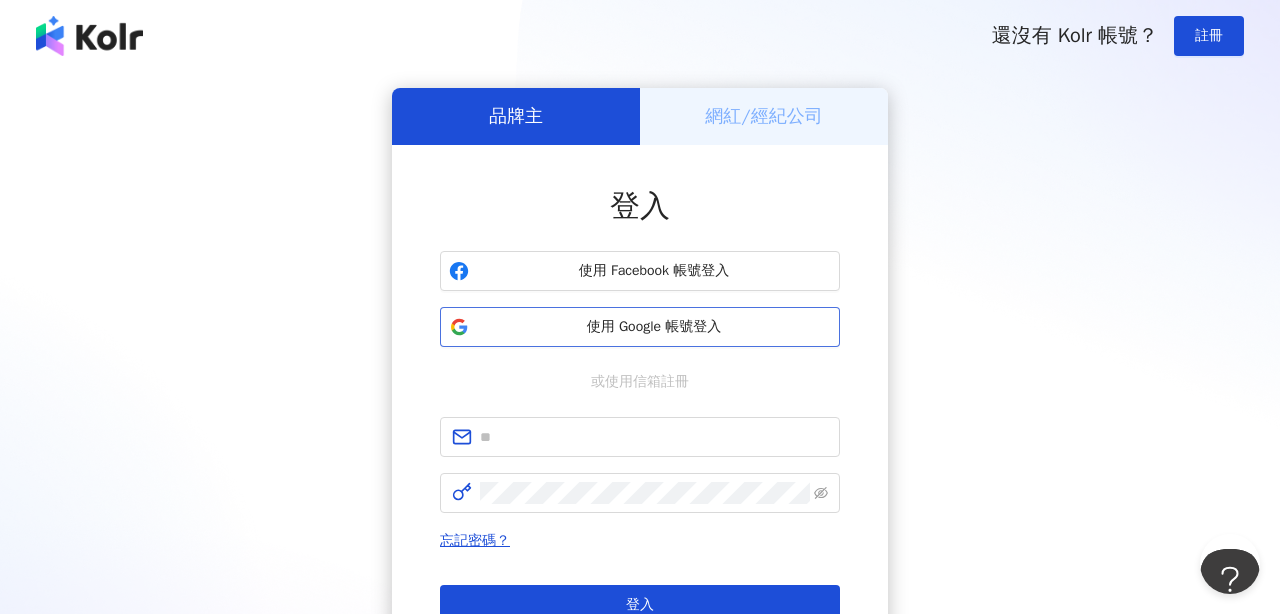 click on "使用 Google 帳號登入" at bounding box center (654, 327) 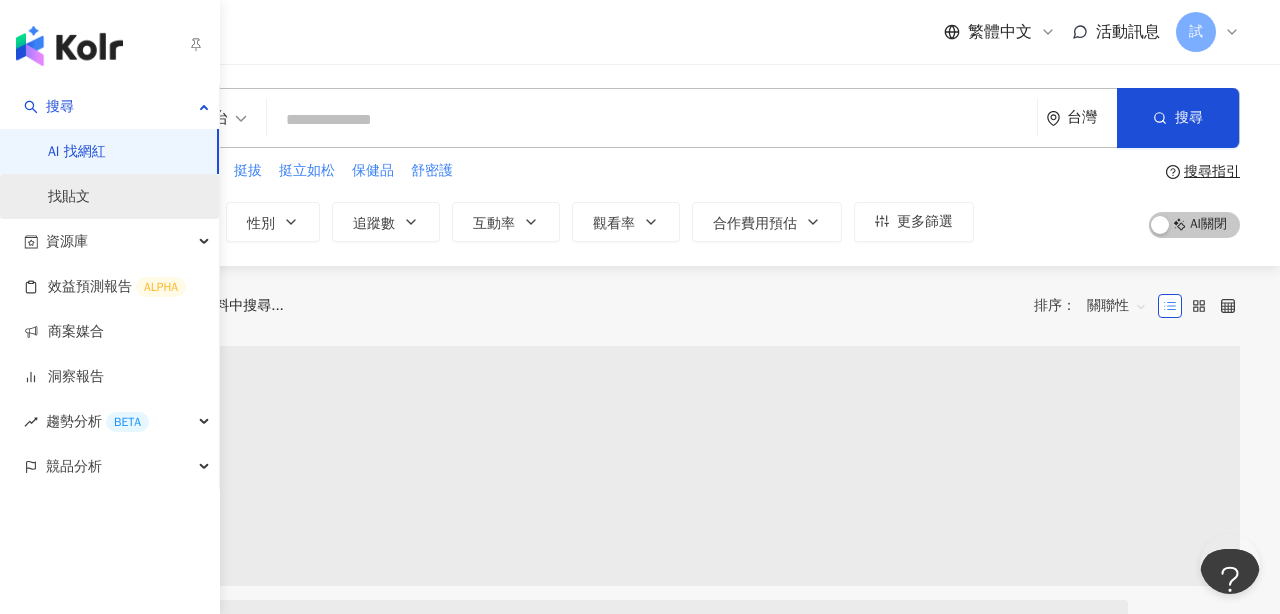 click on "找貼文" at bounding box center (69, 197) 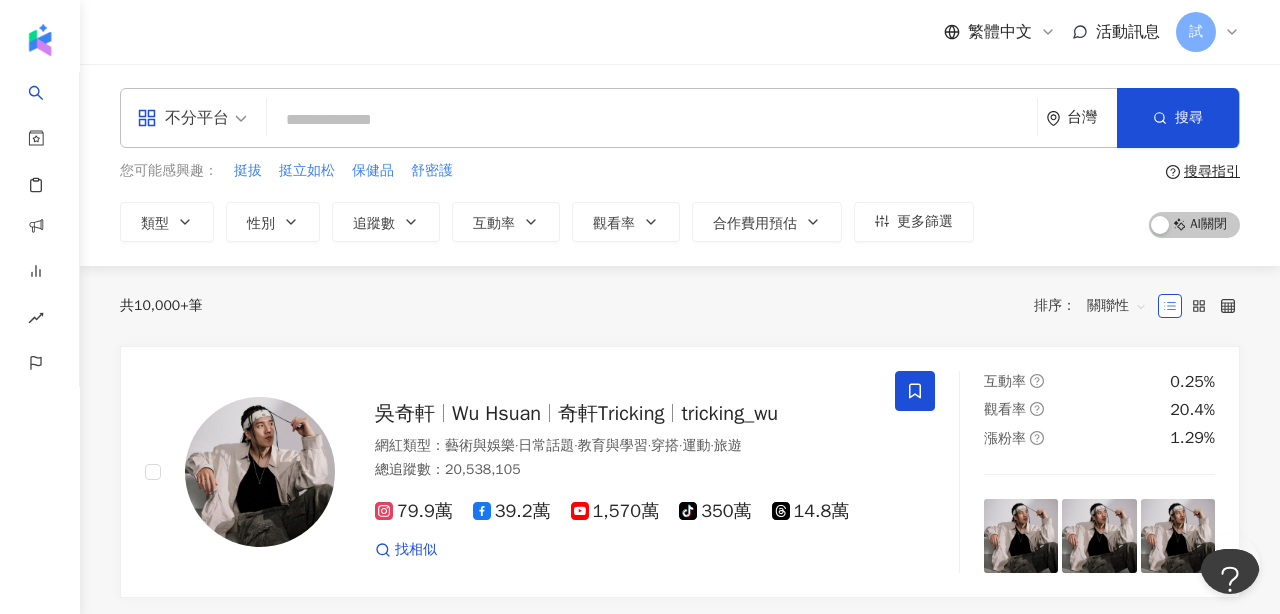click at bounding box center [652, 120] 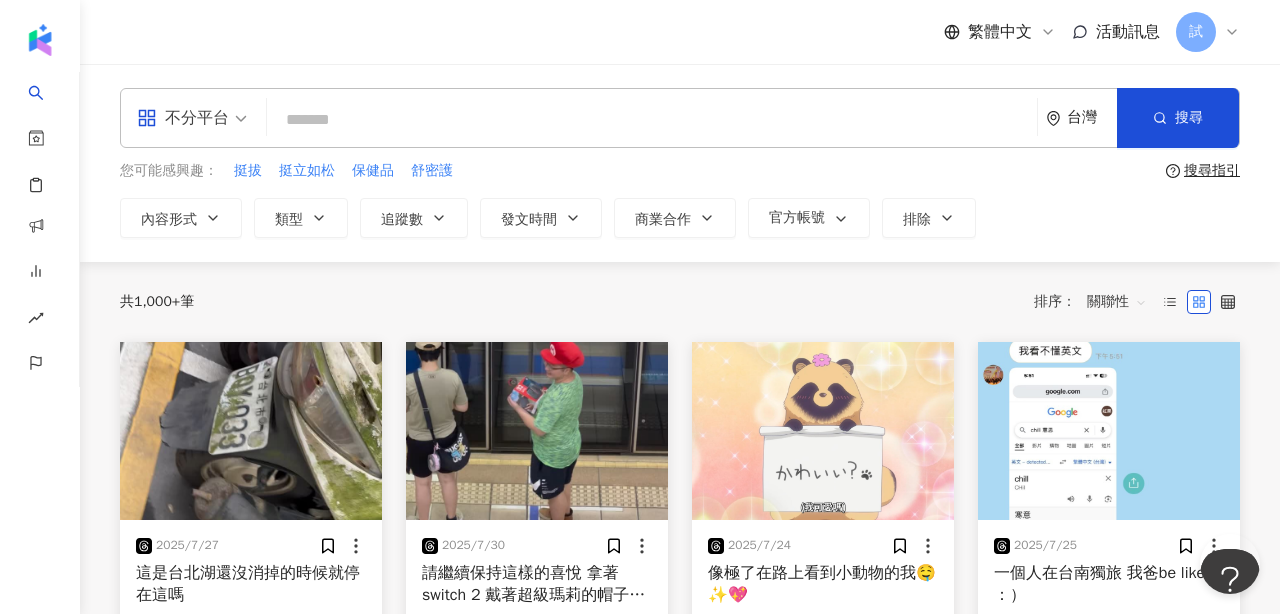 click at bounding box center (652, 119) 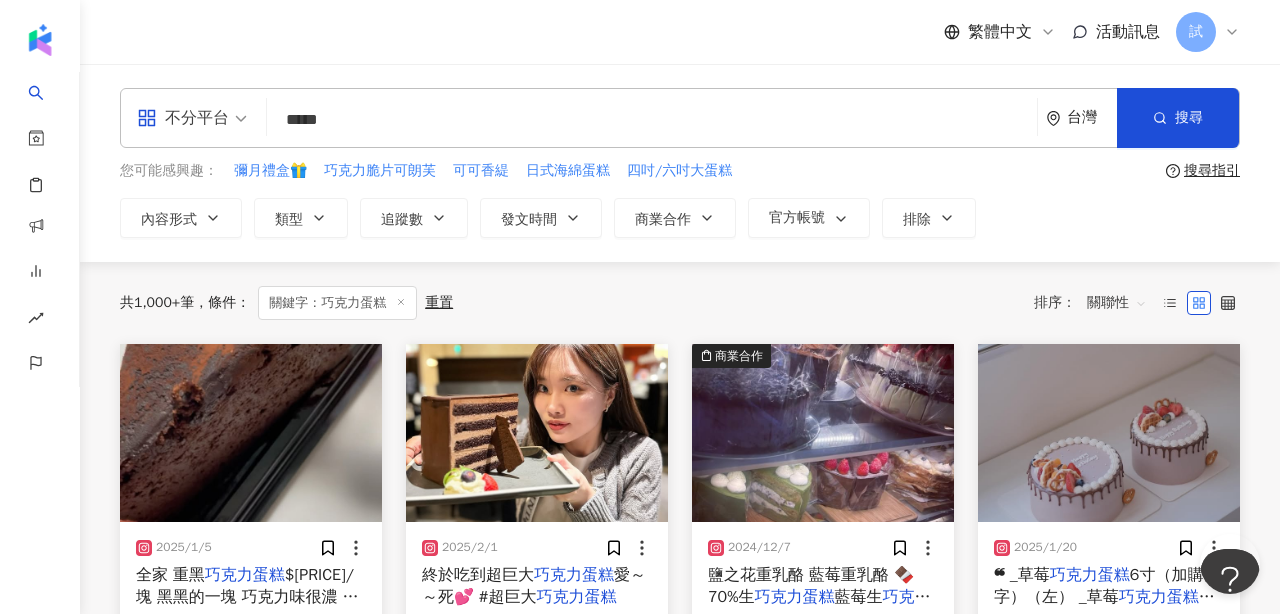 click on "關聯性" at bounding box center (1117, 303) 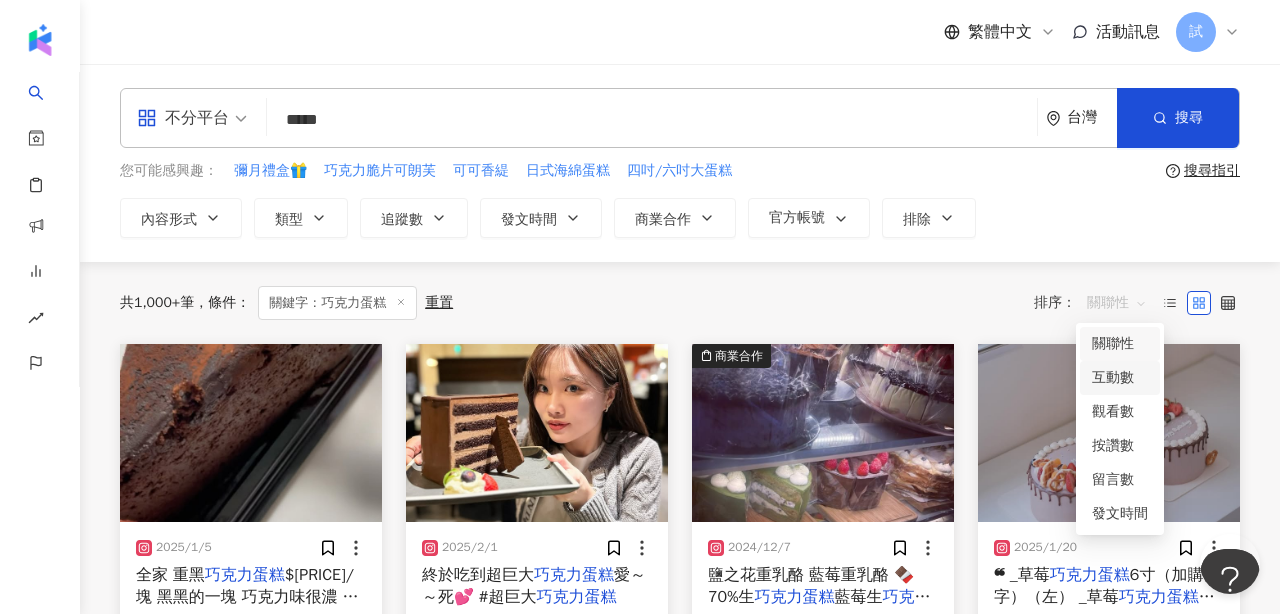 click on "互動數" at bounding box center (1120, 378) 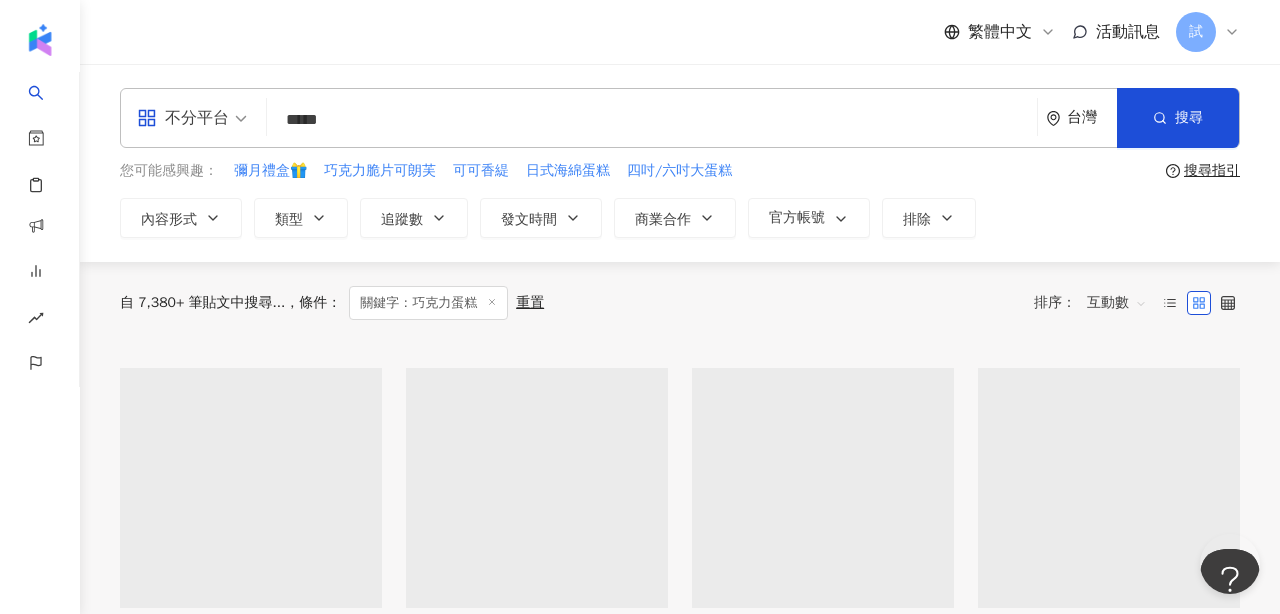 click on "不分平台" at bounding box center (183, 118) 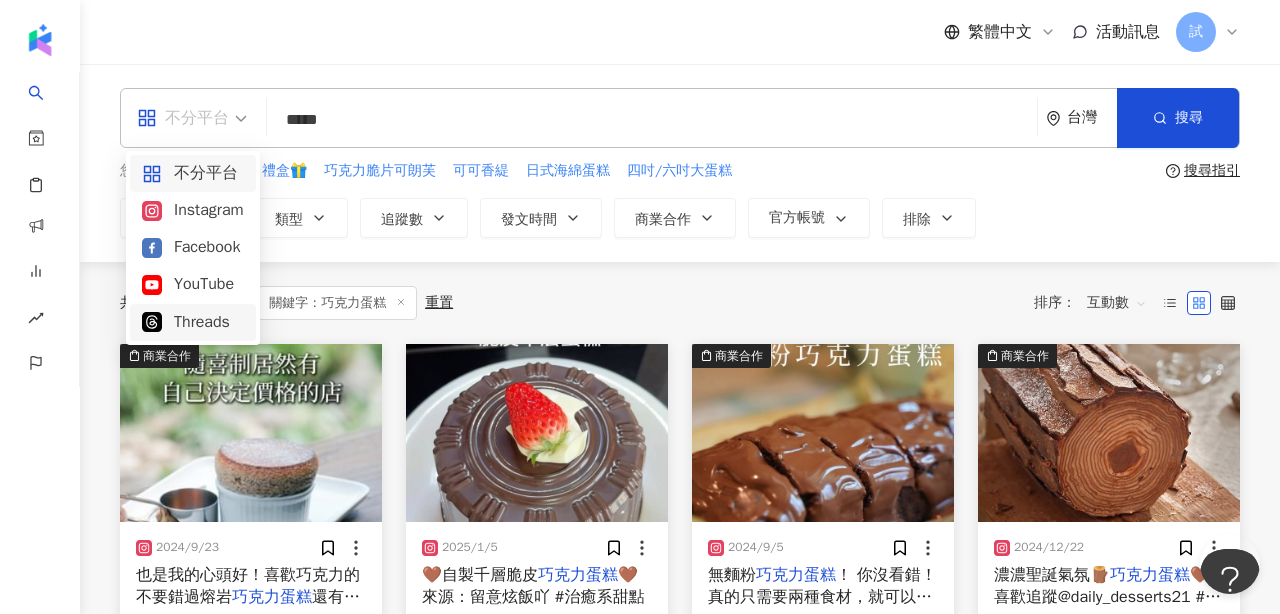 click on "Threads" at bounding box center (193, 322) 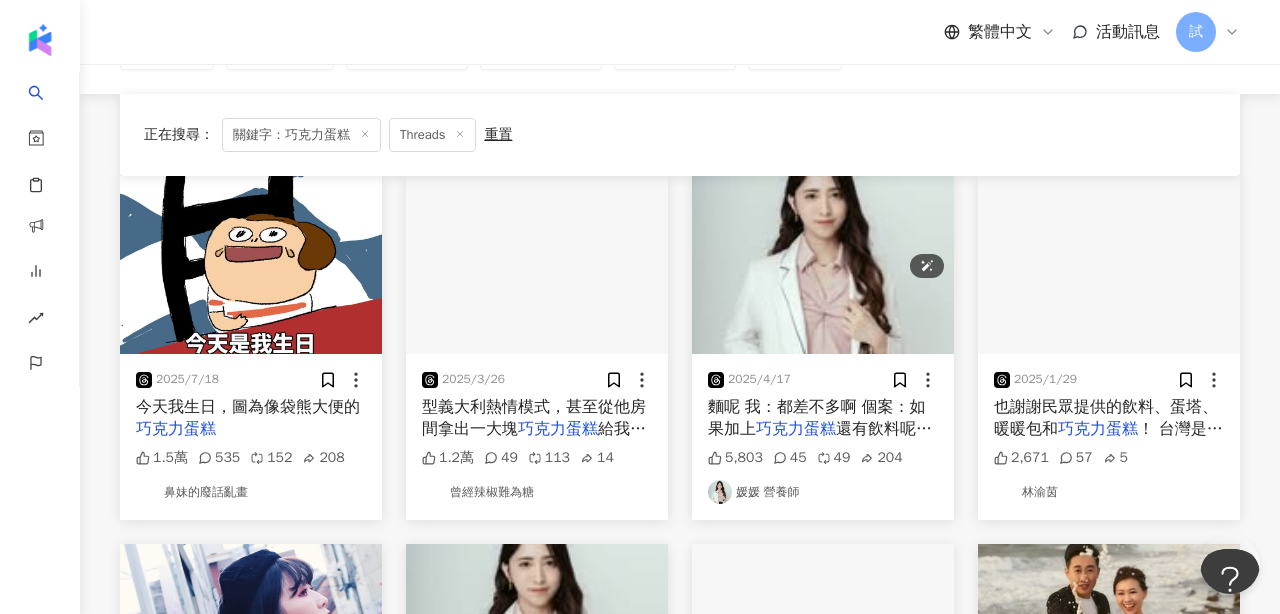 scroll, scrollTop: 0, scrollLeft: 0, axis: both 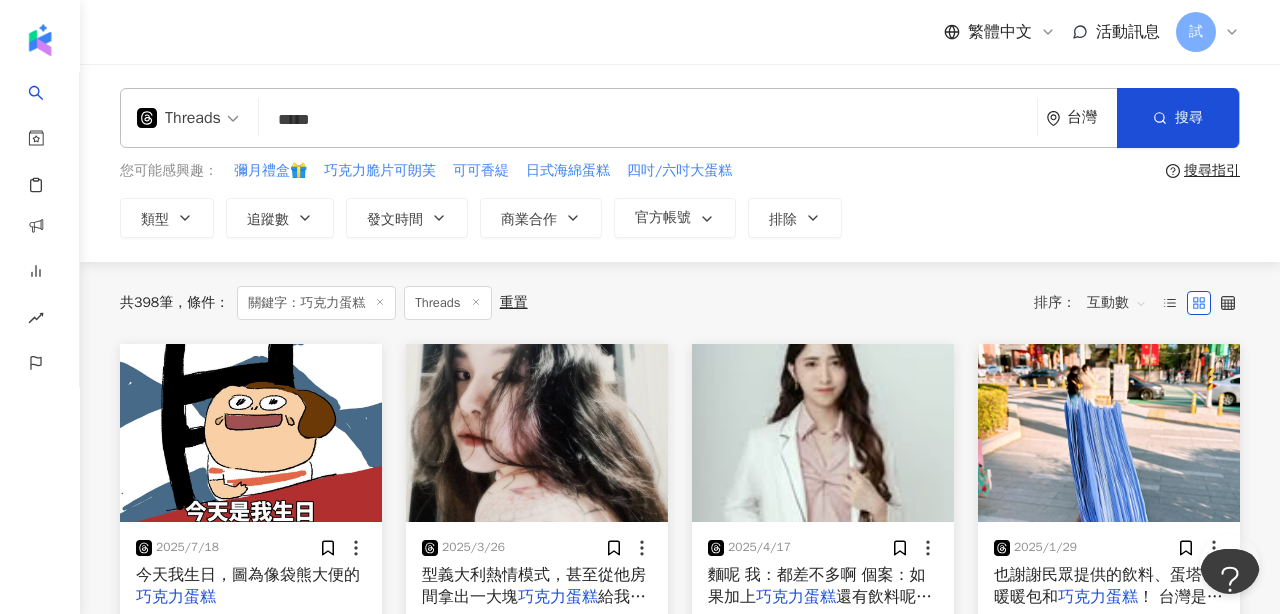 click at bounding box center [188, 105] 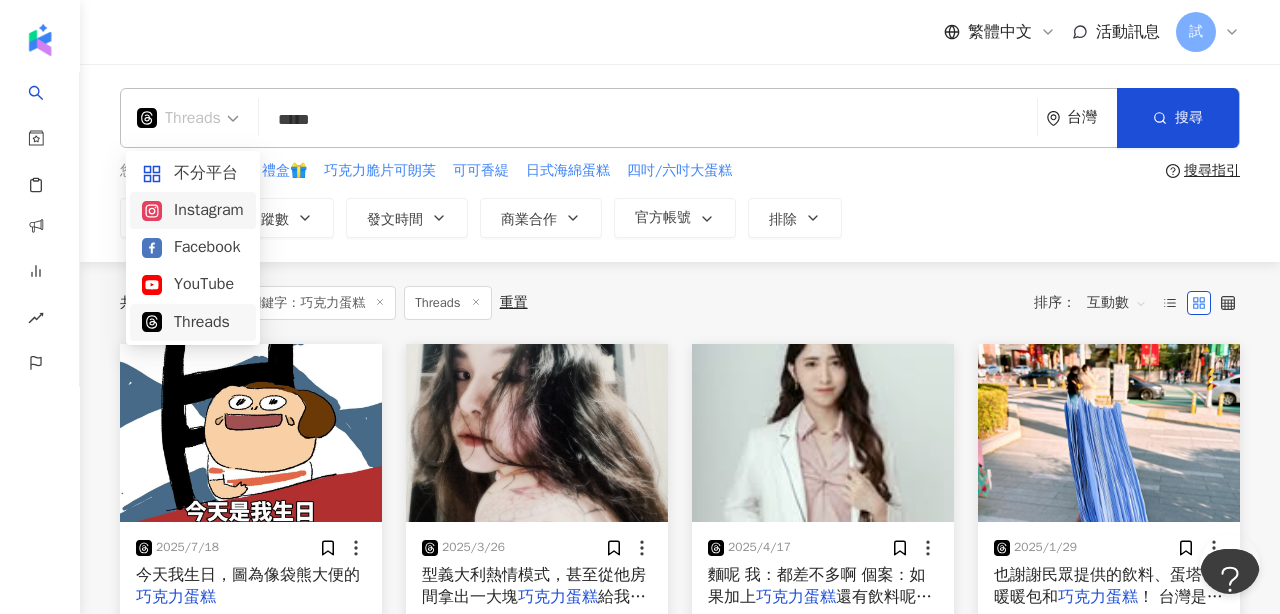 click on "Instagram" at bounding box center (193, 210) 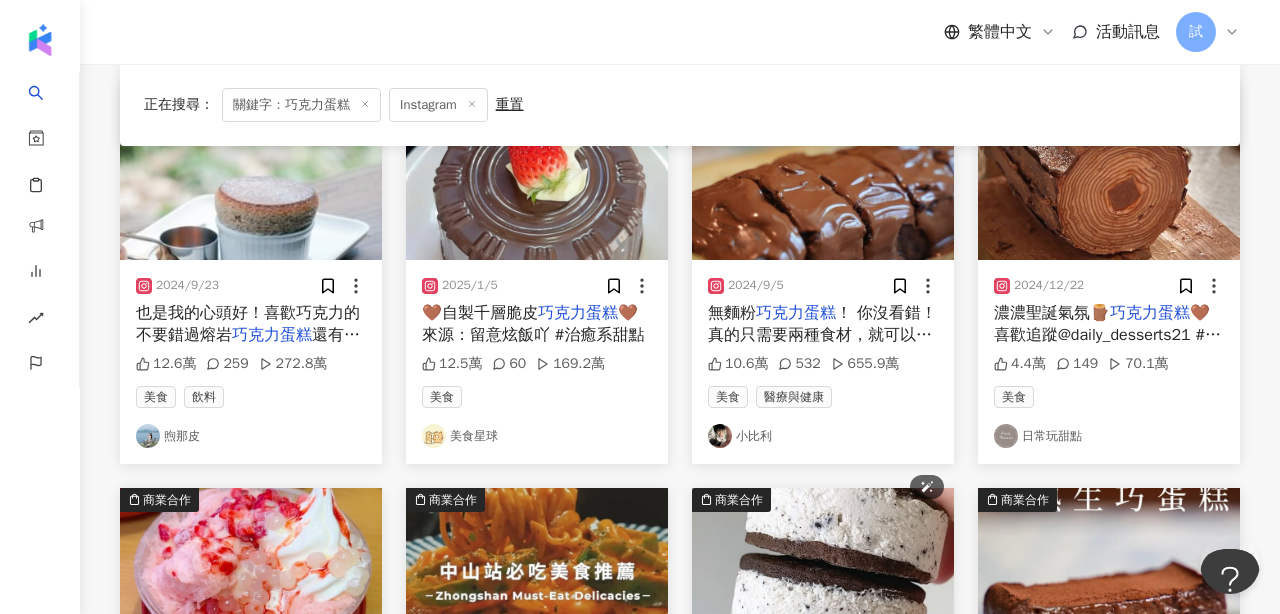 scroll, scrollTop: 0, scrollLeft: 0, axis: both 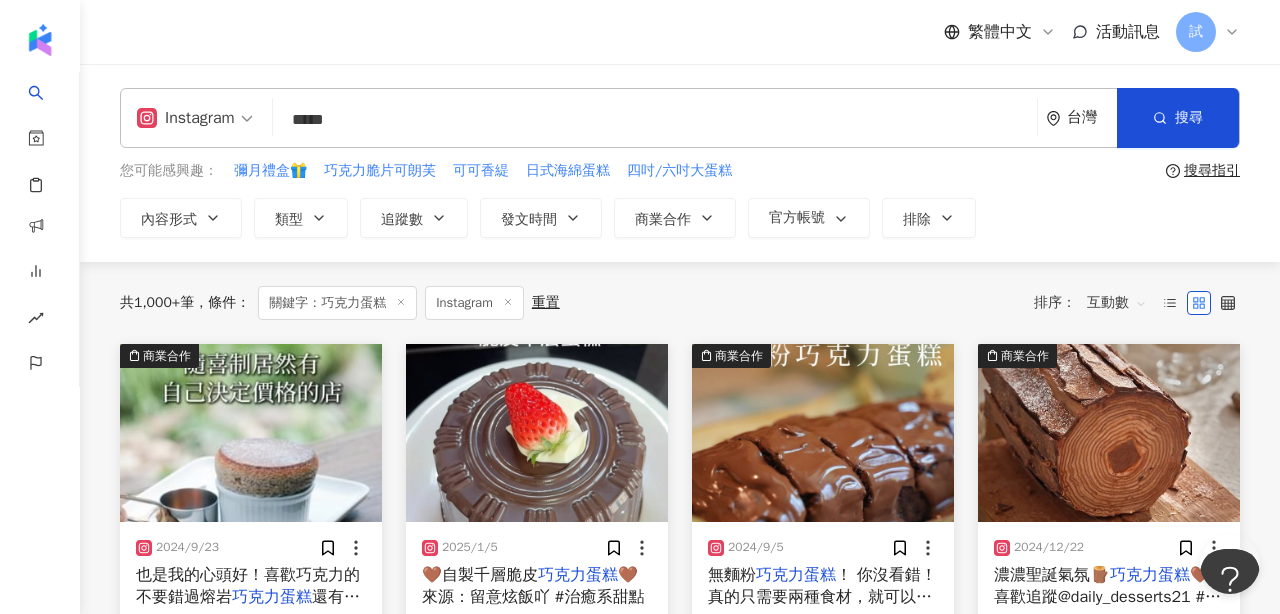 click on "*****" at bounding box center [655, 119] 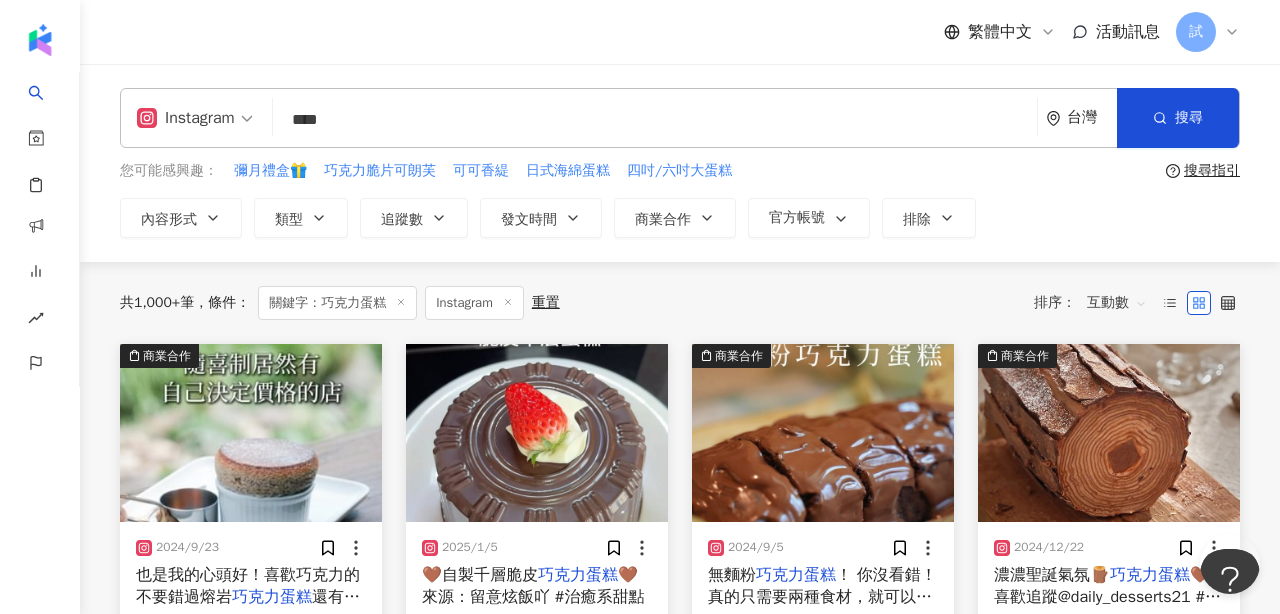 click on "****" at bounding box center [655, 119] 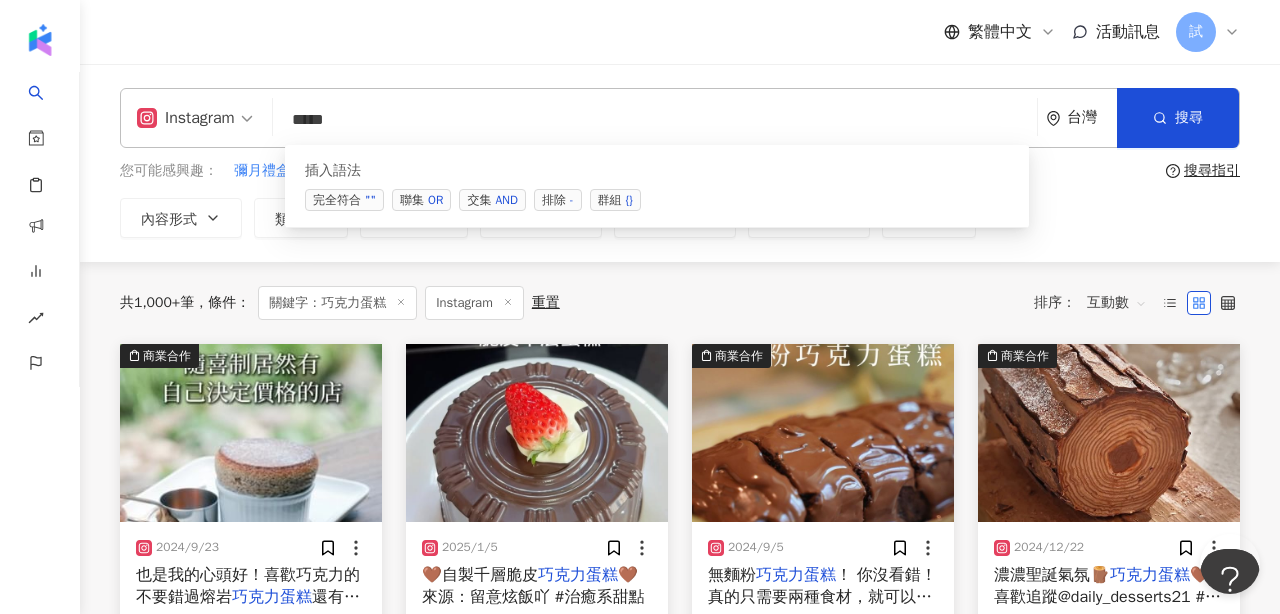 click on "交集 AND" at bounding box center (492, 200) 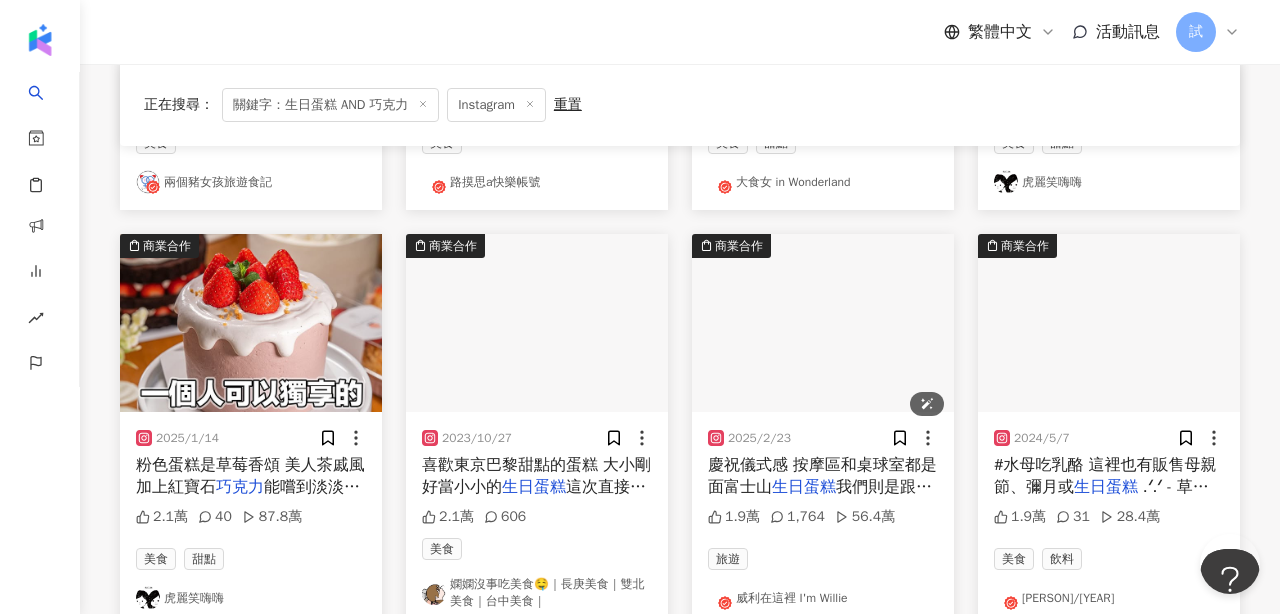 scroll, scrollTop: 525, scrollLeft: 0, axis: vertical 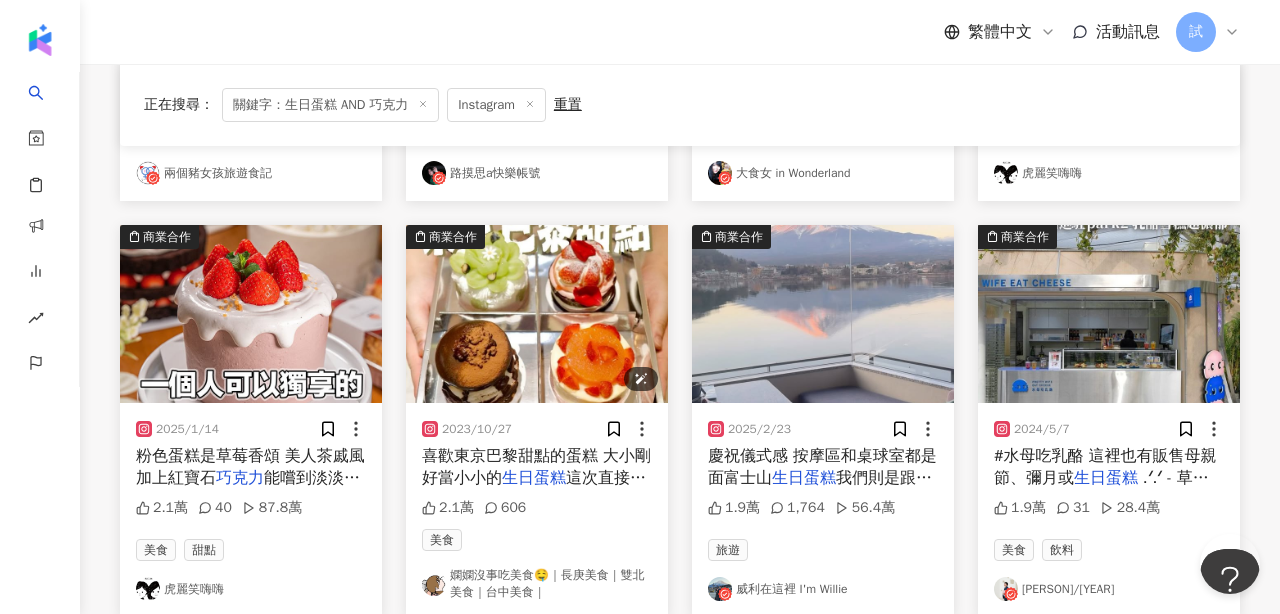 click at bounding box center (537, 314) 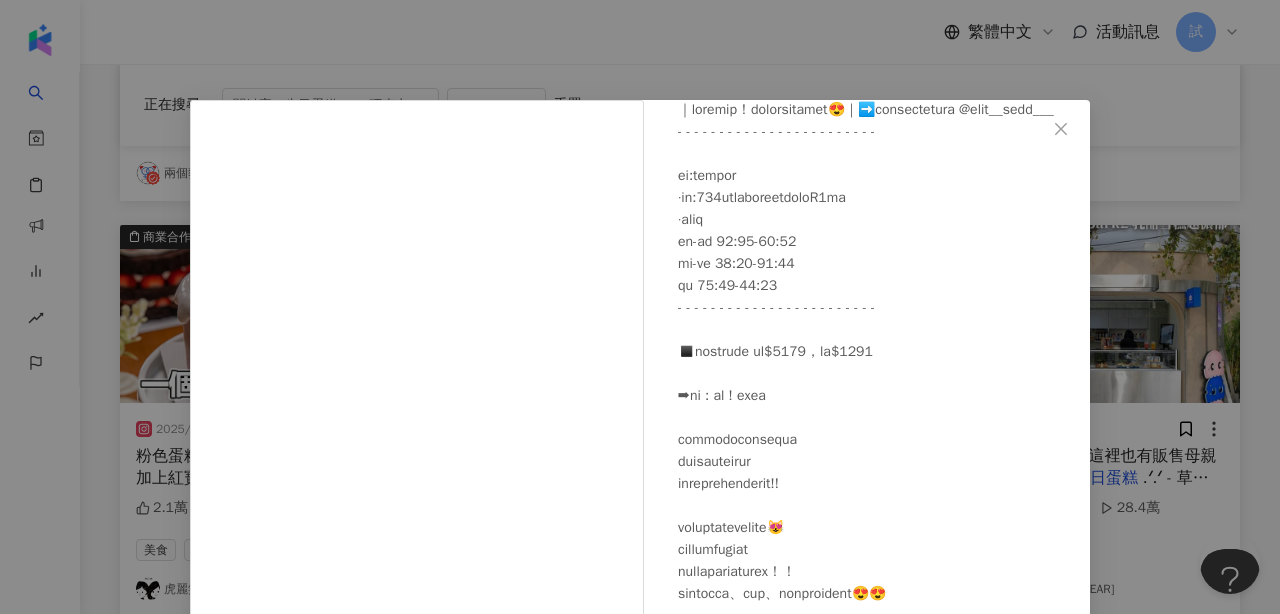 scroll, scrollTop: 127, scrollLeft: 0, axis: vertical 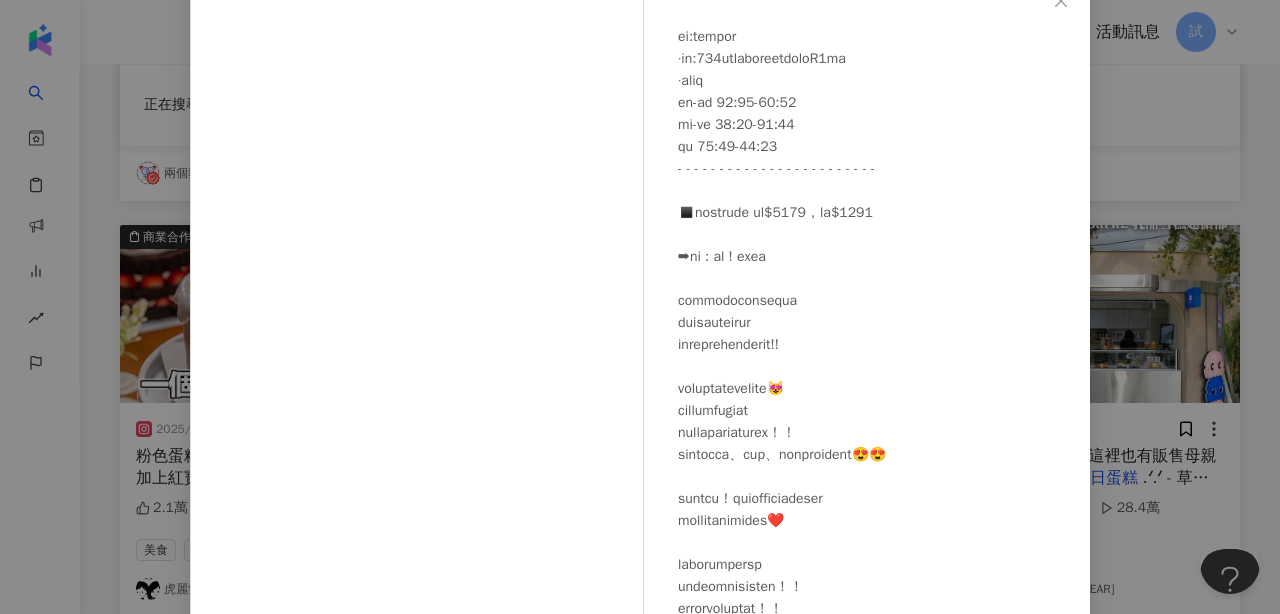 click on "嫻嫻沒事吃美食🤤｜長庚美食｜雙北美食｜台中美食｜ [DATE] [NUMBER] [NUMBER] 查看原始貼文" at bounding box center (640, 307) 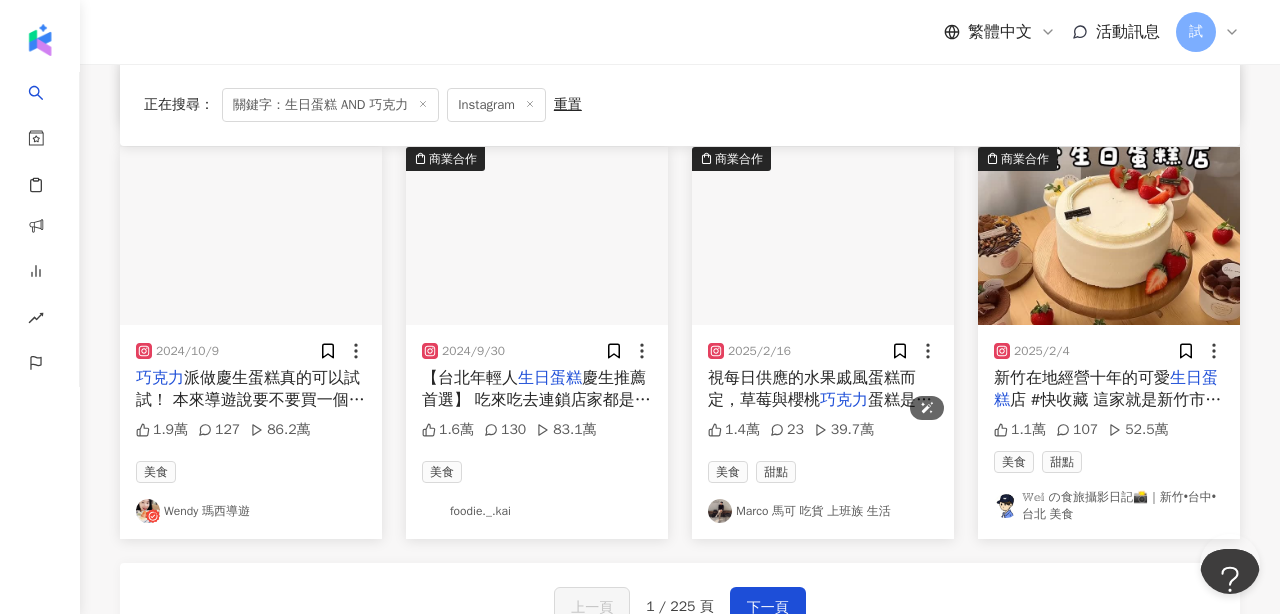 scroll, scrollTop: 1105, scrollLeft: 0, axis: vertical 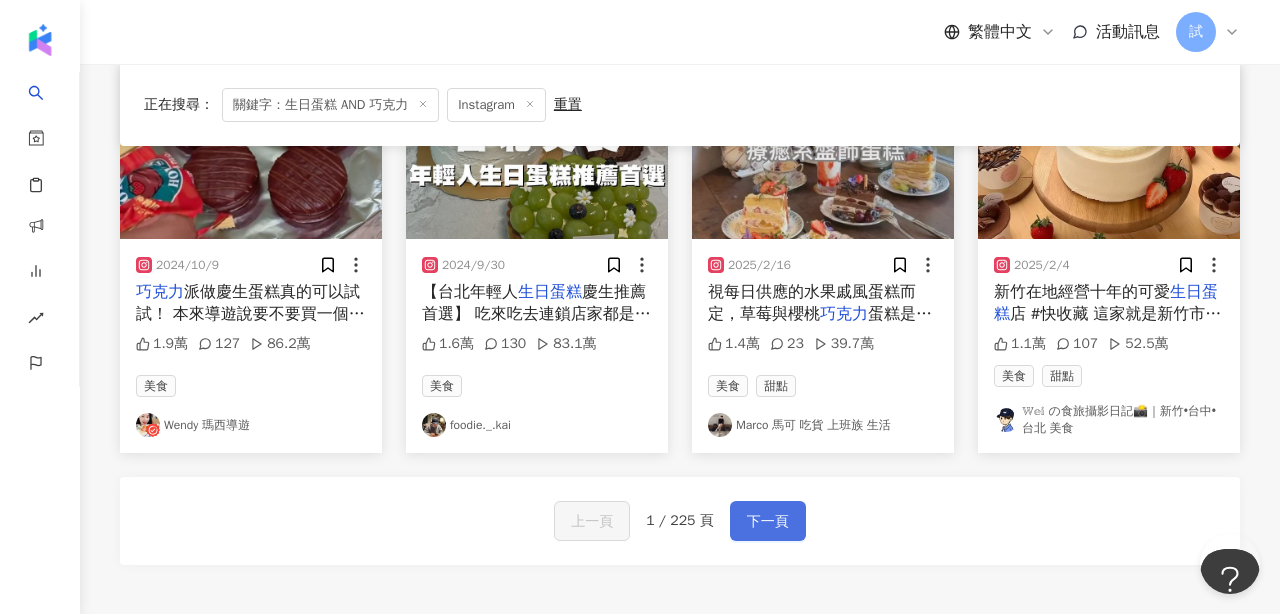 click on "下一頁" at bounding box center [768, 522] 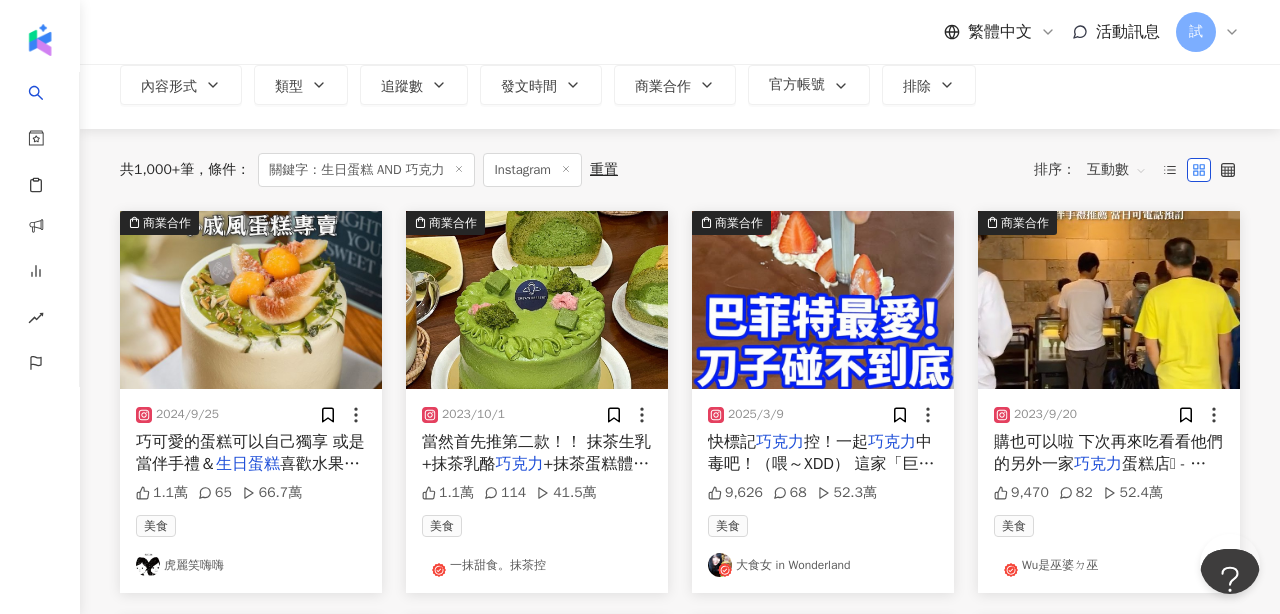 scroll, scrollTop: 139, scrollLeft: 0, axis: vertical 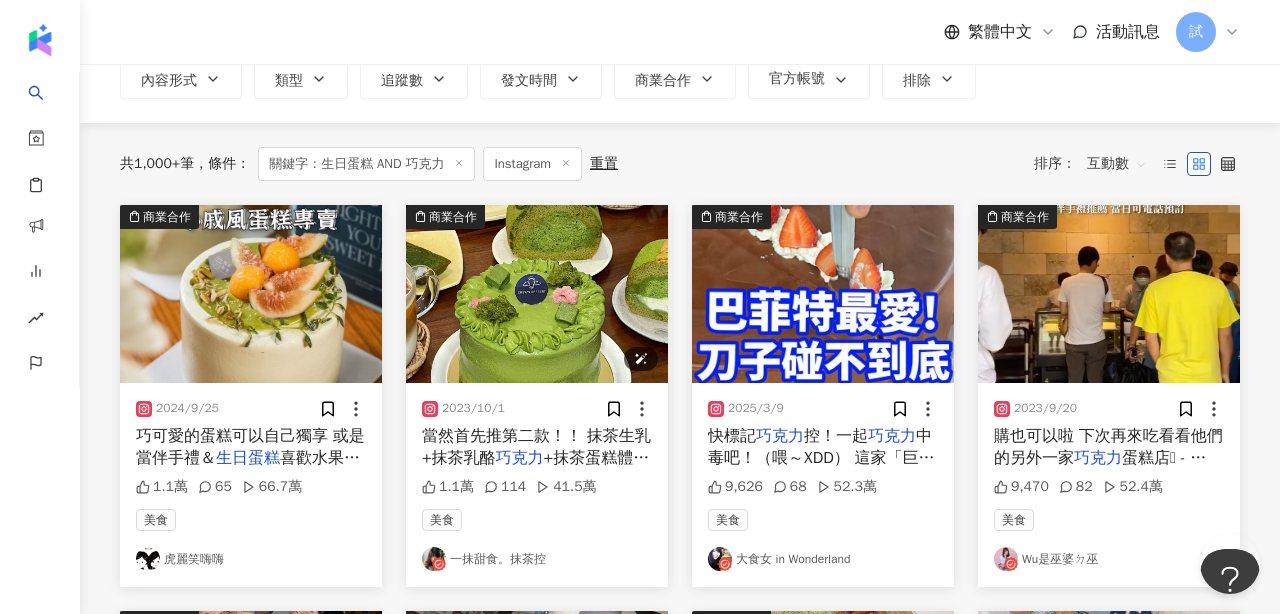 click at bounding box center [537, 294] 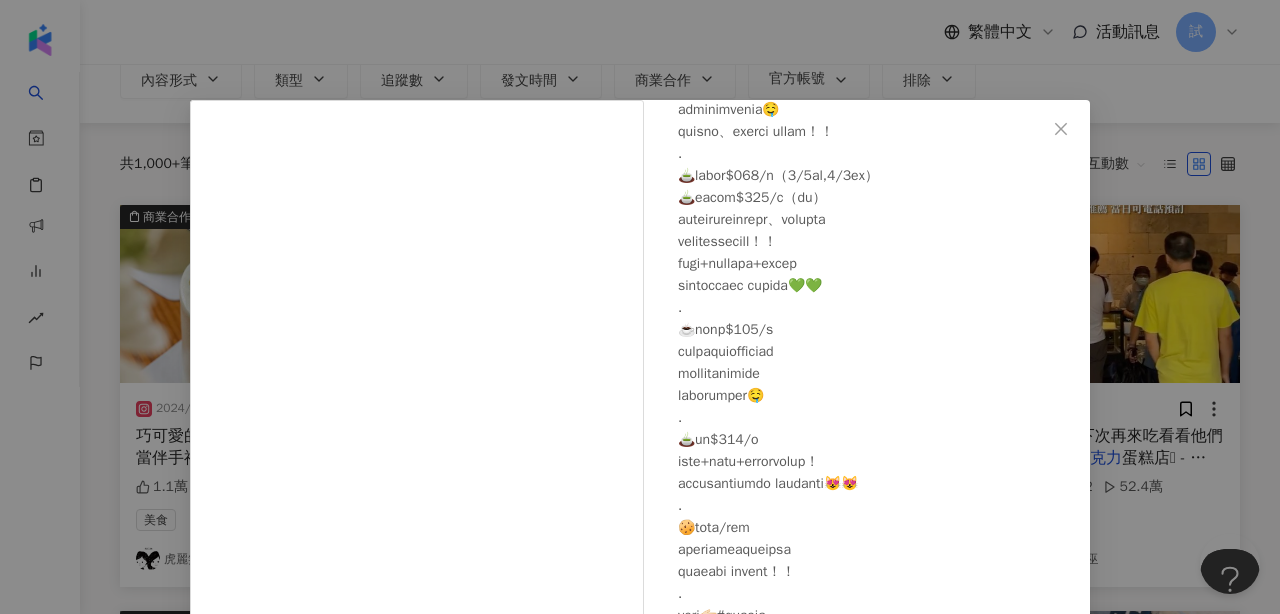 scroll, scrollTop: 411, scrollLeft: 0, axis: vertical 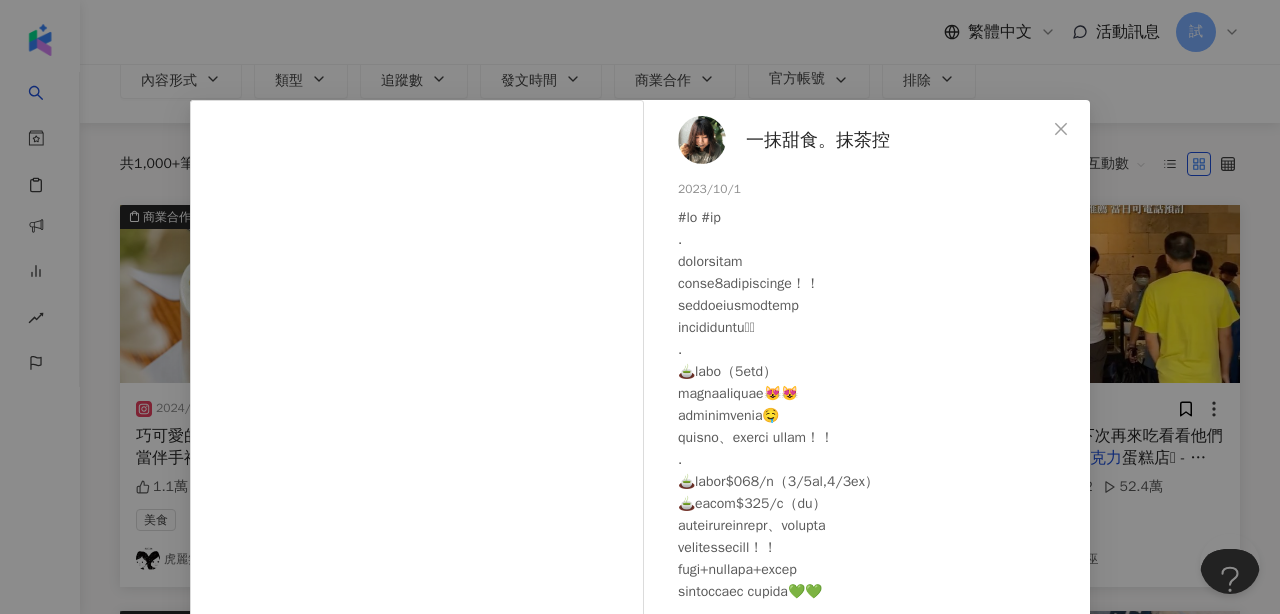 click on "一抹甜食。抹茶控 [DATE] [NUMBER] [NUMBER] [NUMBER] 查看原始貼文" at bounding box center (640, 307) 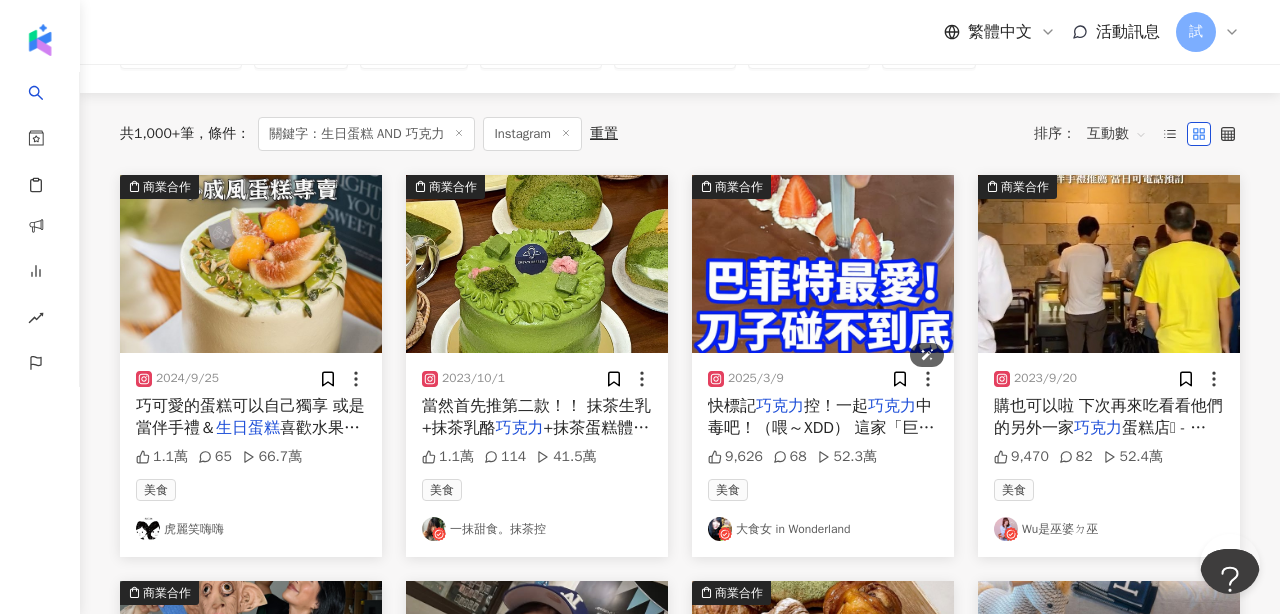 scroll, scrollTop: 179, scrollLeft: 0, axis: vertical 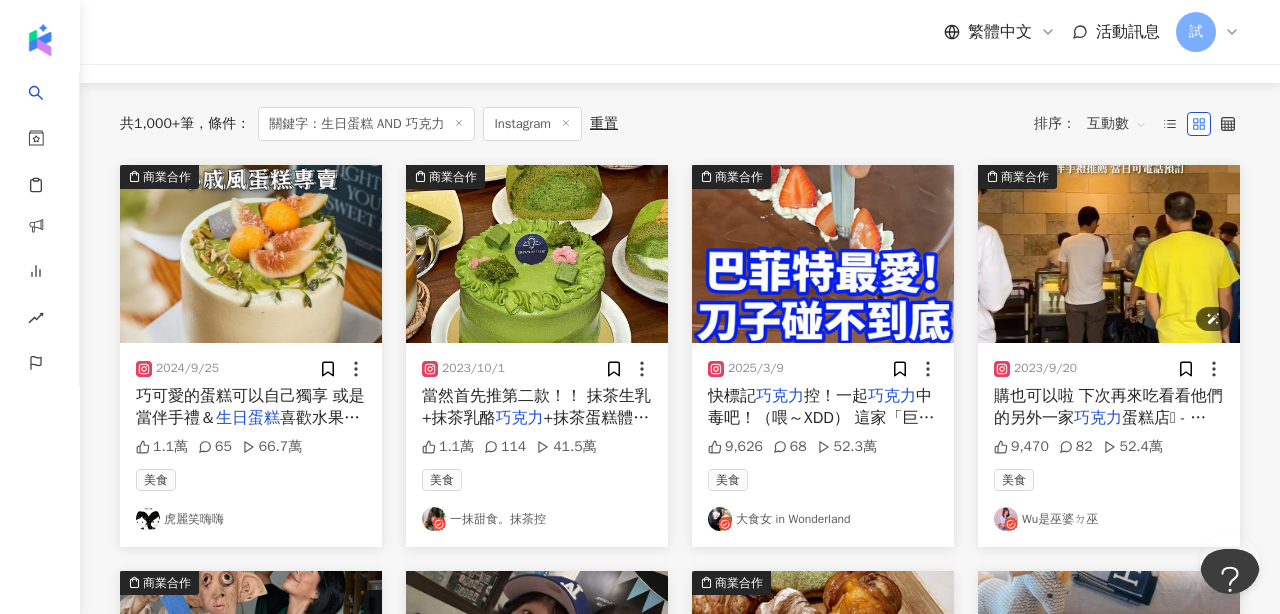 click at bounding box center [1109, 254] 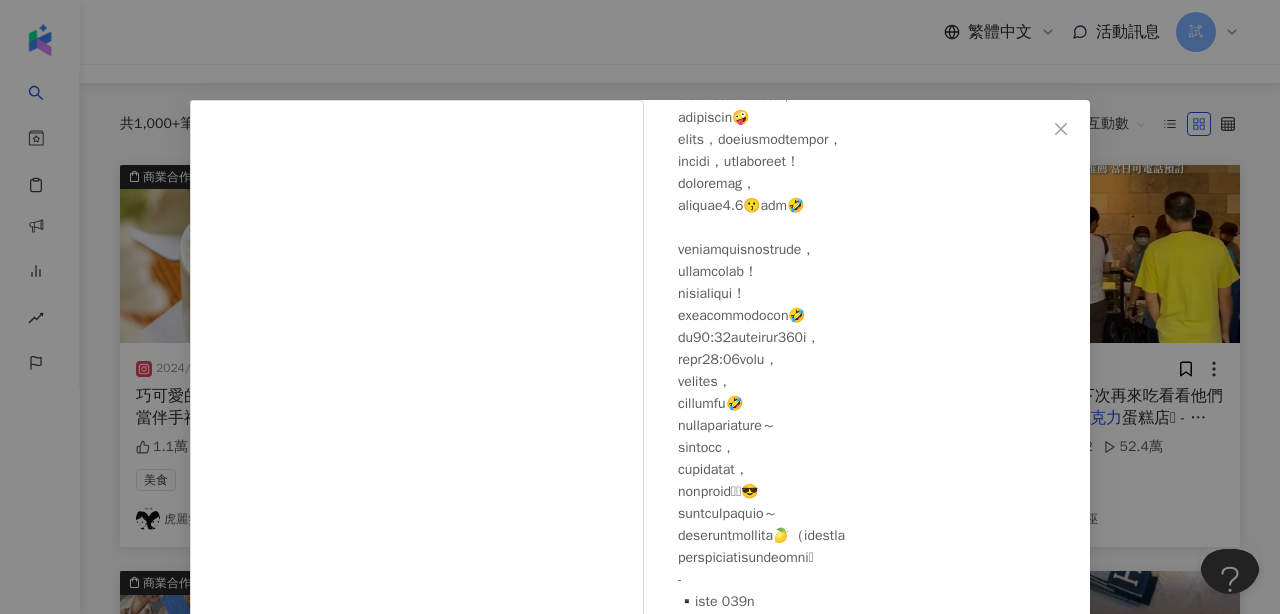 scroll, scrollTop: 147, scrollLeft: 0, axis: vertical 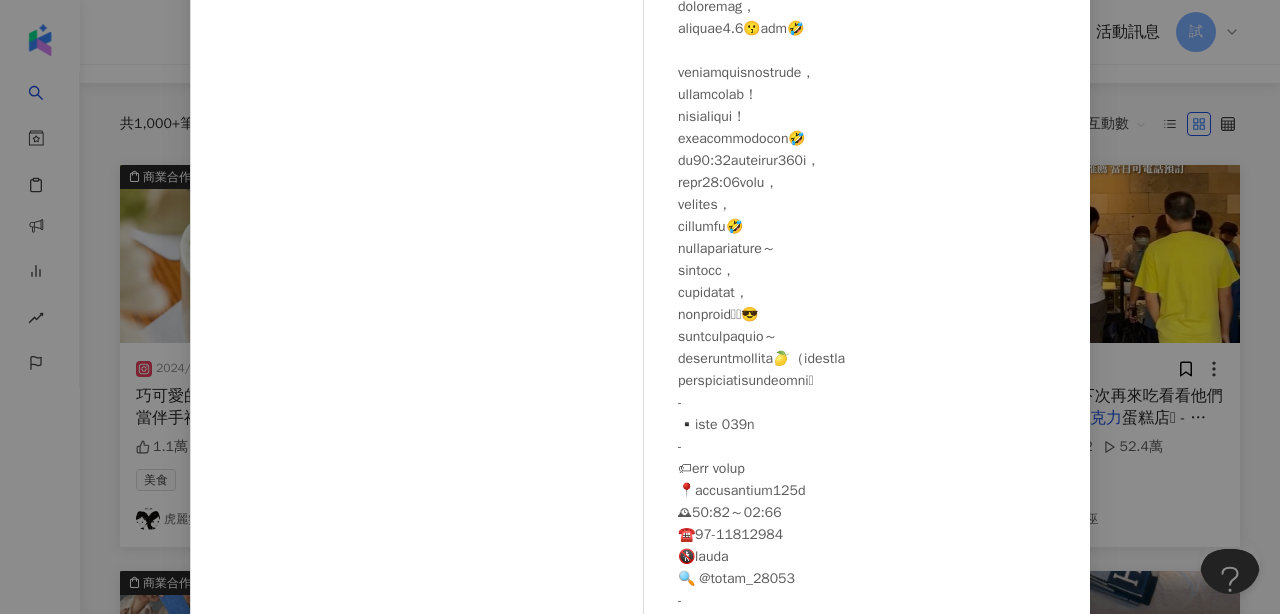 click on "Wu是巫婆ㄉ巫 [DATE] [VIEWS] [LIKES] 查看原始貼文" at bounding box center (640, 307) 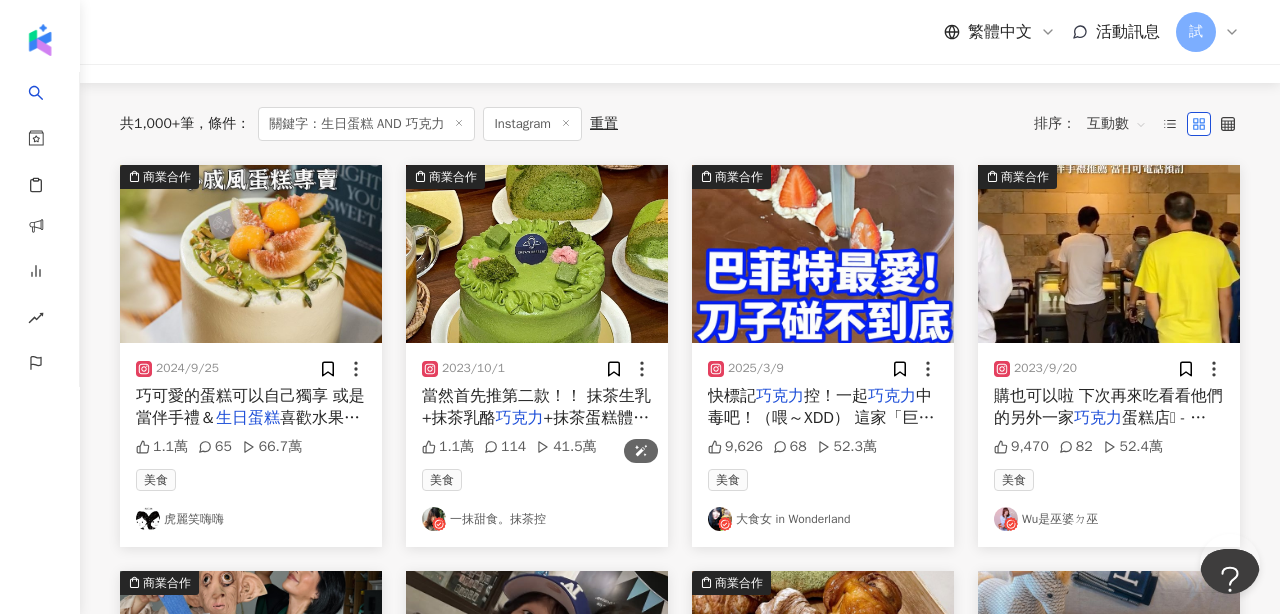 scroll, scrollTop: 0, scrollLeft: 0, axis: both 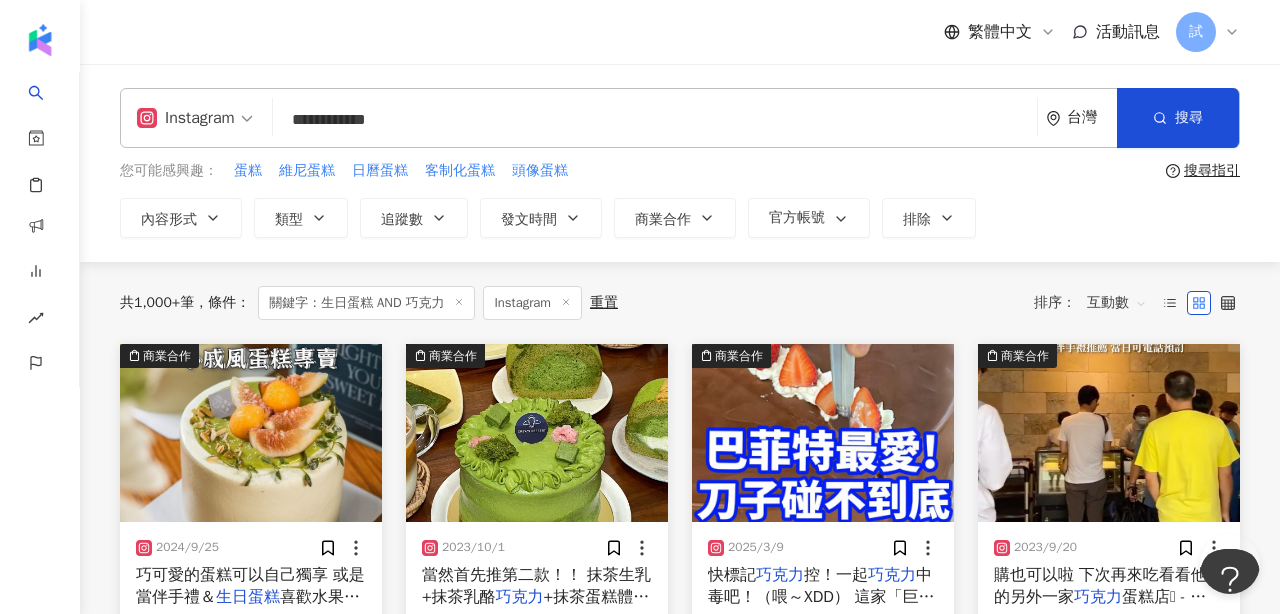 click on "**********" at bounding box center [655, 119] 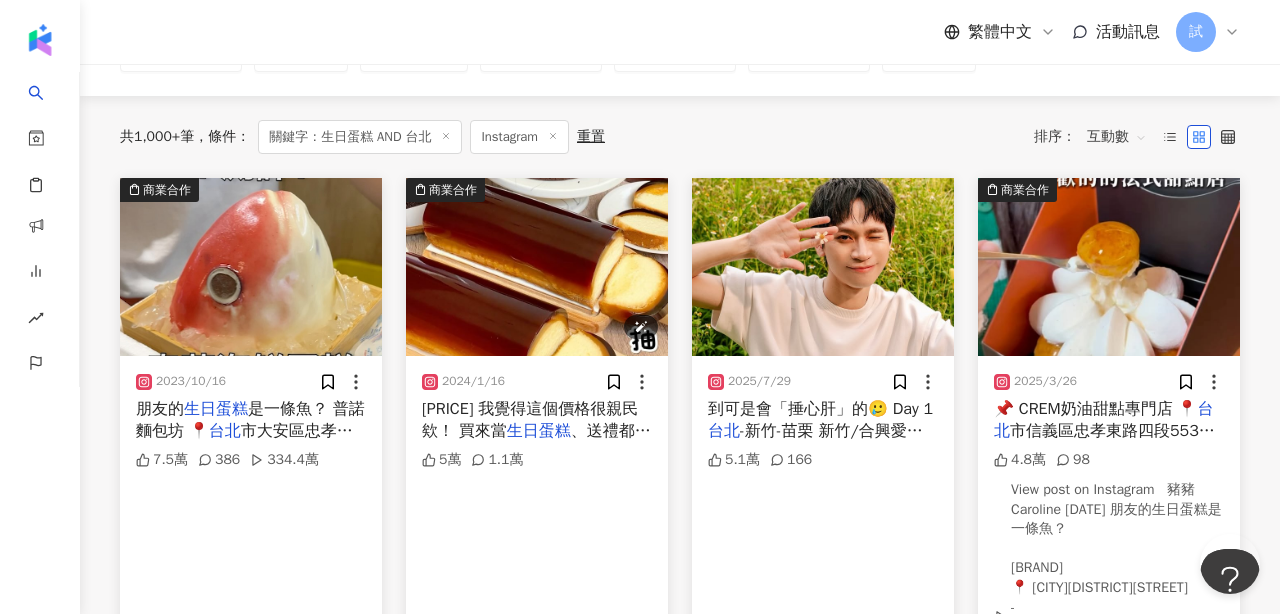 scroll, scrollTop: 155, scrollLeft: 0, axis: vertical 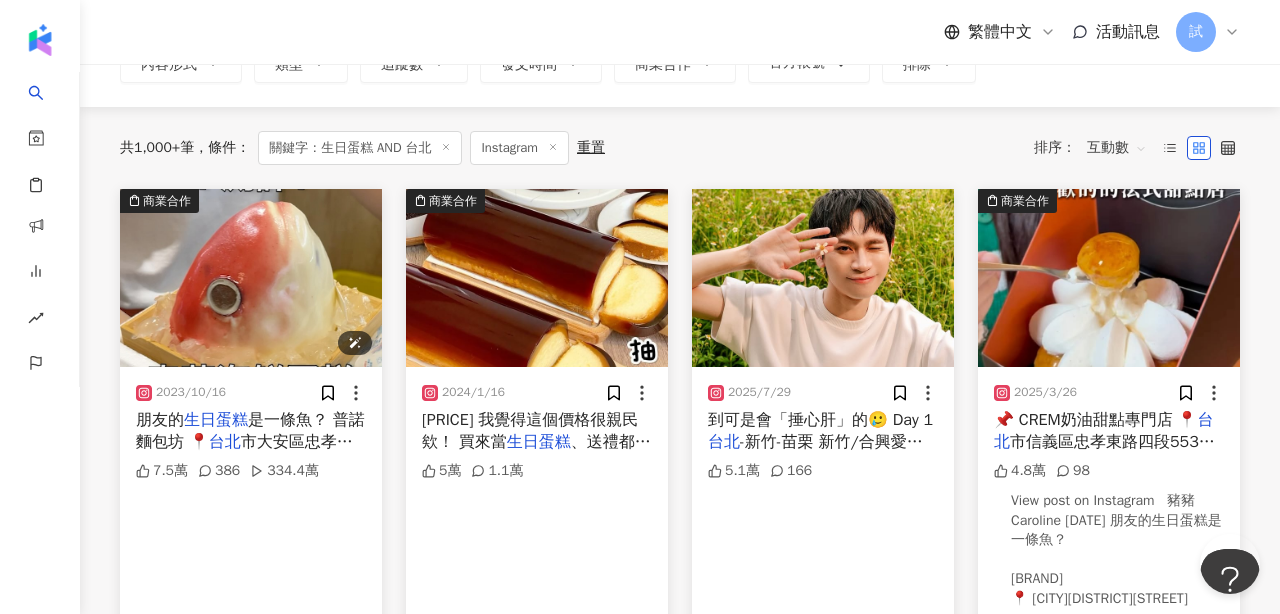 click at bounding box center [251, 278] 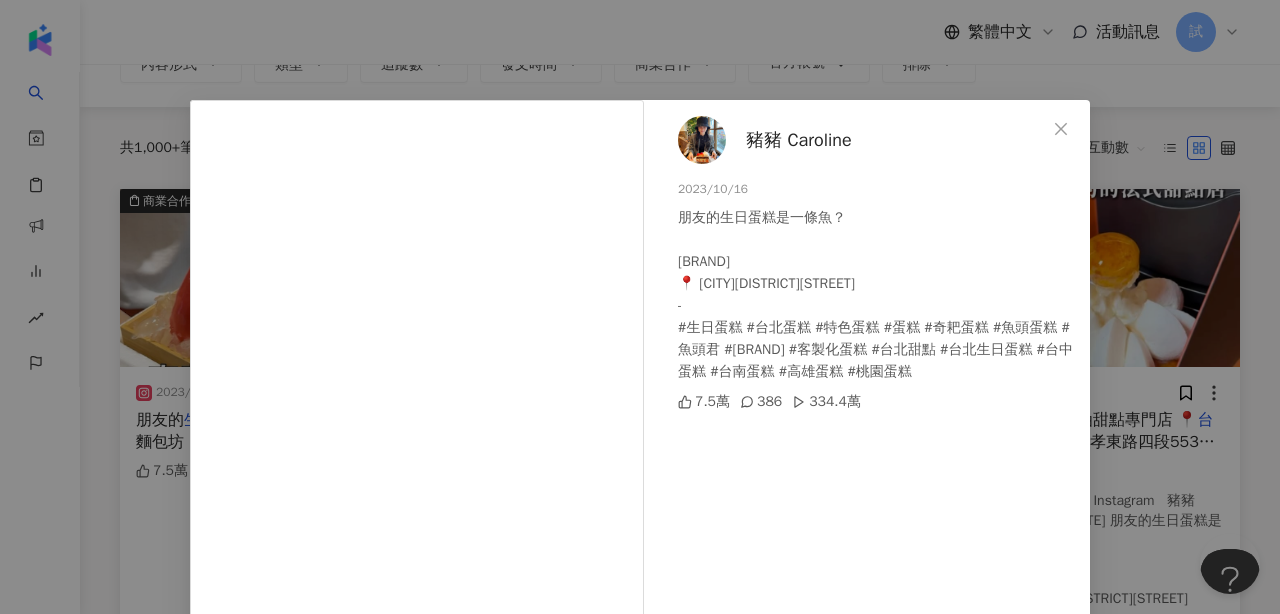 click on "豬豬 Caroline 2023/10/16 朋友的生日蛋糕是一條魚？
普諾麵包坊
📍[CITY][CITY]忠孝東路四段170巷6弄1號
-
#生日蛋糕 #台北蛋糕 #特色蛋糕 #蛋糕 #奇耙蛋糕 #魚頭蛋糕 #魚頭君 #普諾麵包坊 #客製化蛋糕 #台北甜點 #台北生日蛋糕 #台中蛋糕 #台南蛋糕 #高雄蛋糕 #桃園蛋糕 7.5萬 386 334.4萬 查看原始貼文" at bounding box center (640, 307) 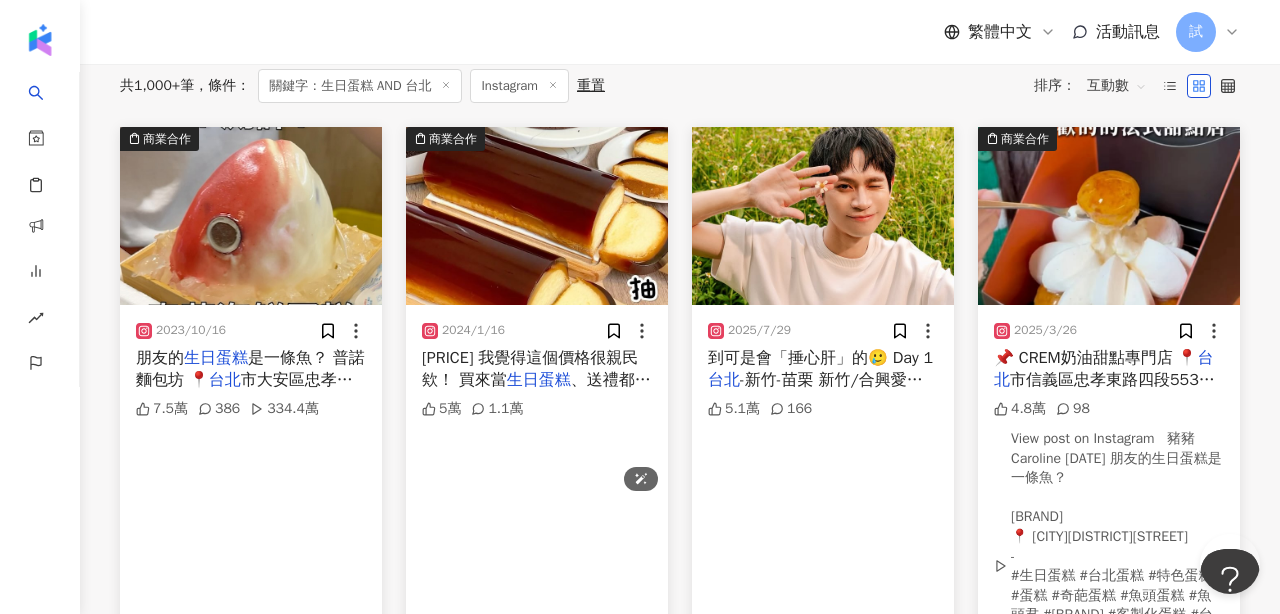 scroll, scrollTop: 0, scrollLeft: 0, axis: both 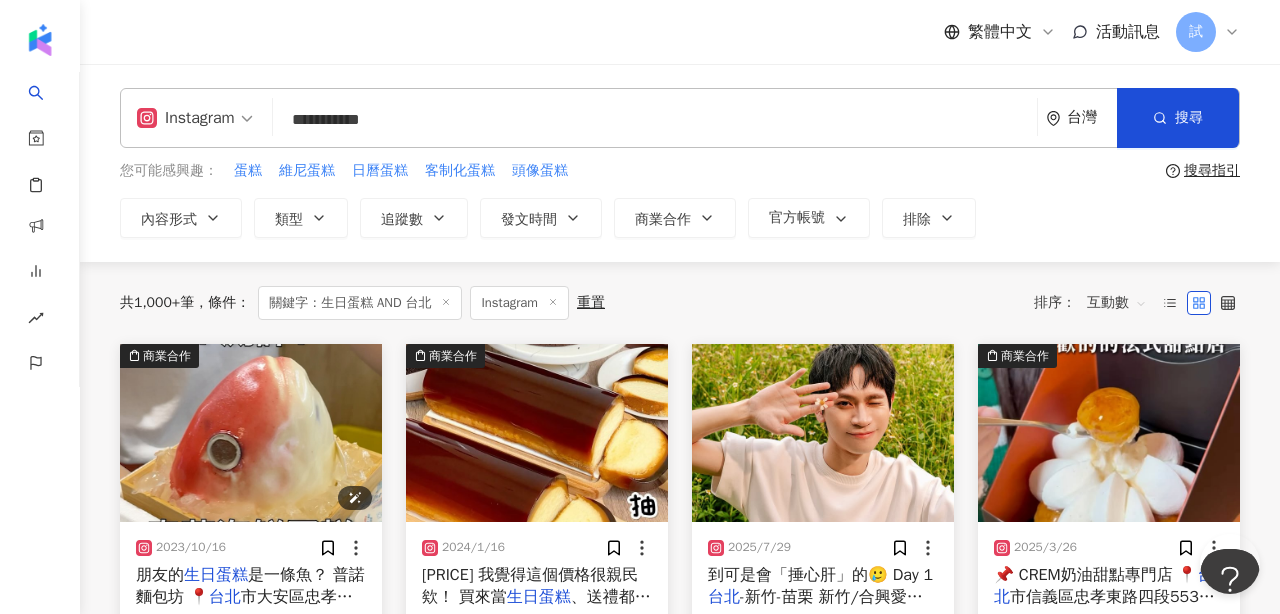 click at bounding box center (251, 433) 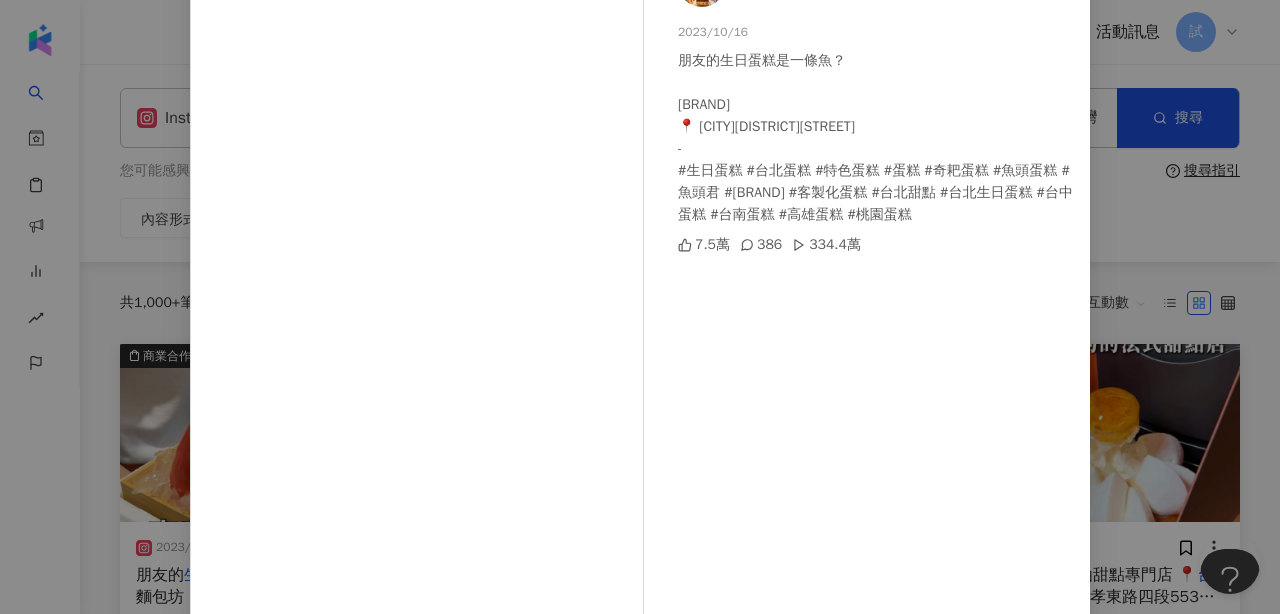 scroll, scrollTop: 158, scrollLeft: 0, axis: vertical 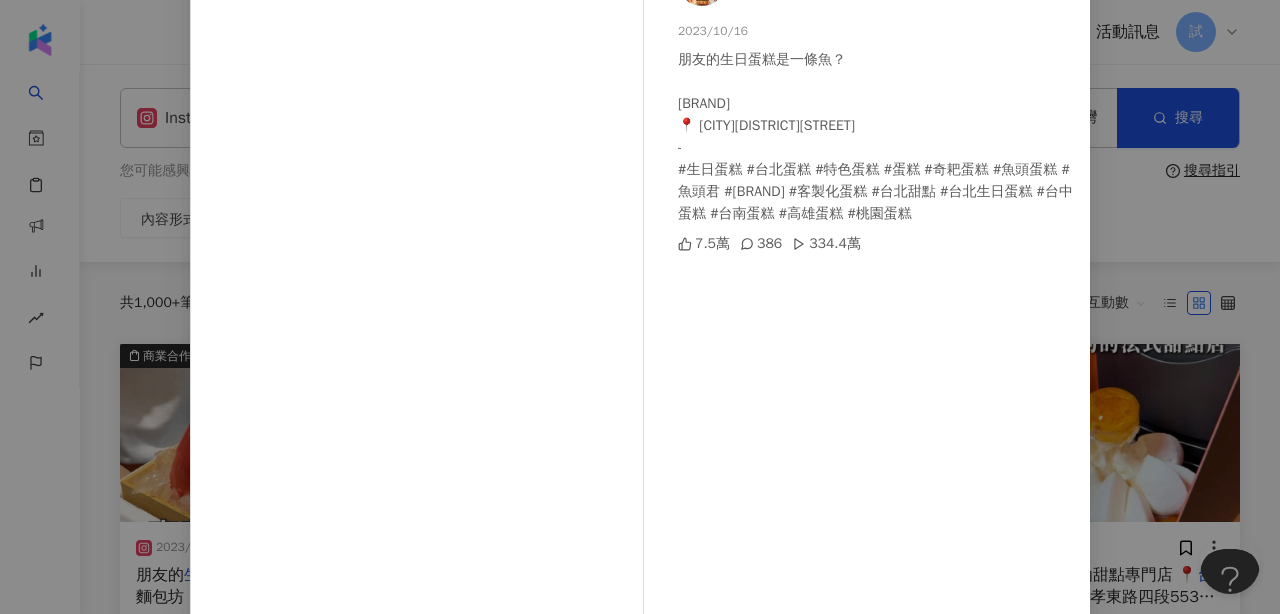 click on "豬豬 Caroline 2023/10/16 朋友的生日蛋糕是一條魚？
普諾麵包坊
📍[CITY][CITY]忠孝東路四段170巷6弄1號
-
#生日蛋糕 #台北蛋糕 #特色蛋糕 #蛋糕 #奇耙蛋糕 #魚頭蛋糕 #魚頭君 #普諾麵包坊 #客製化蛋糕 #台北甜點 #台北生日蛋糕 #台中蛋糕 #台南蛋糕 #高雄蛋糕 #桃園蛋糕 7.5萬 386 334.4萬 查看原始貼文" at bounding box center (640, 307) 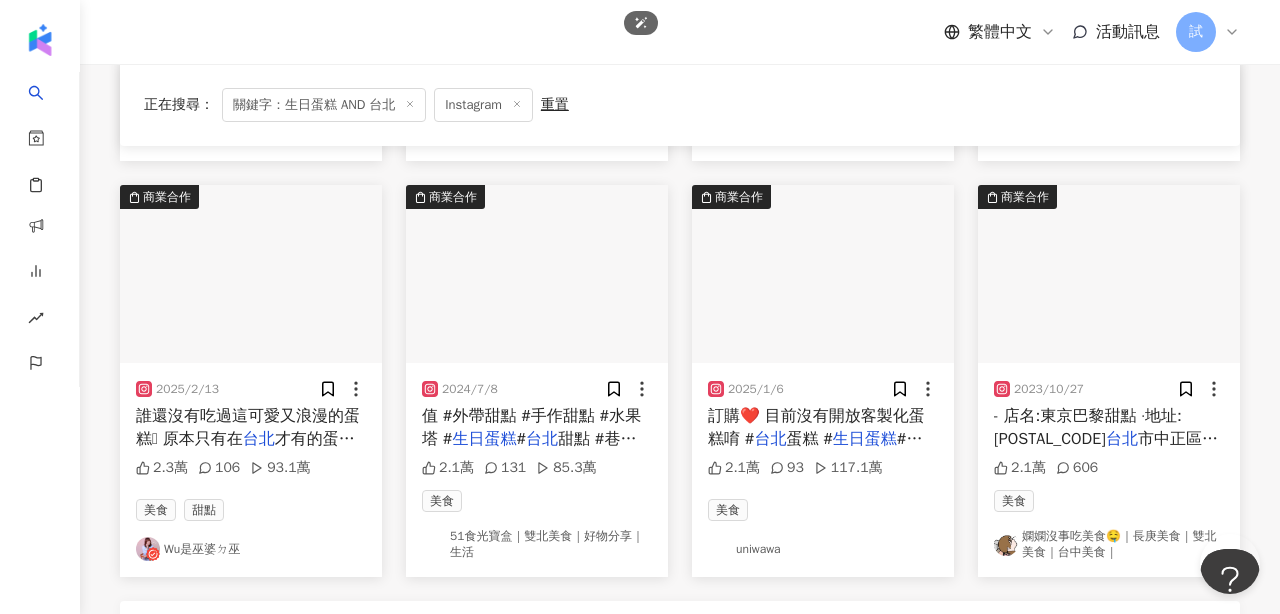 scroll, scrollTop: 1297, scrollLeft: 0, axis: vertical 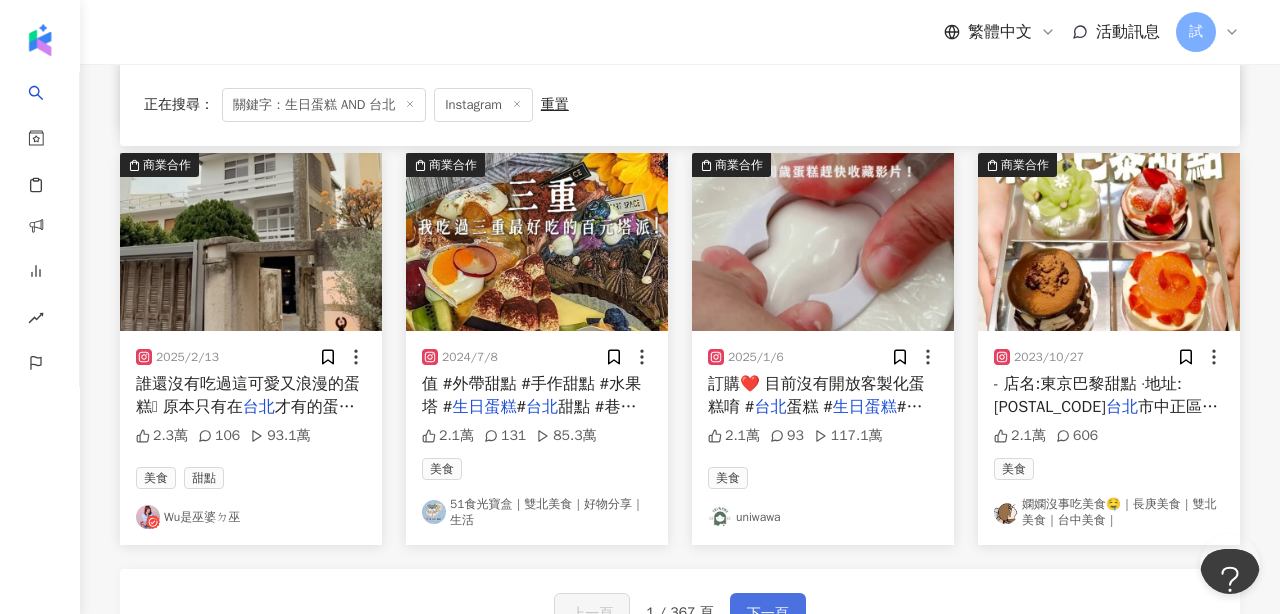 click on "下一頁" at bounding box center (768, 614) 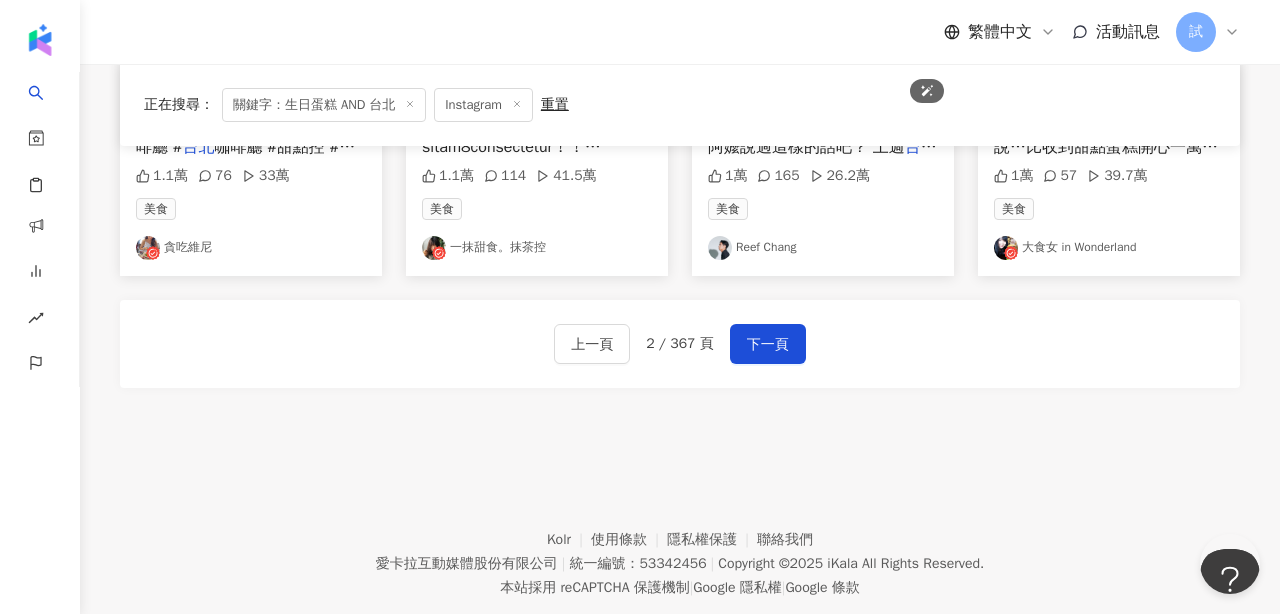 scroll, scrollTop: 1273, scrollLeft: 0, axis: vertical 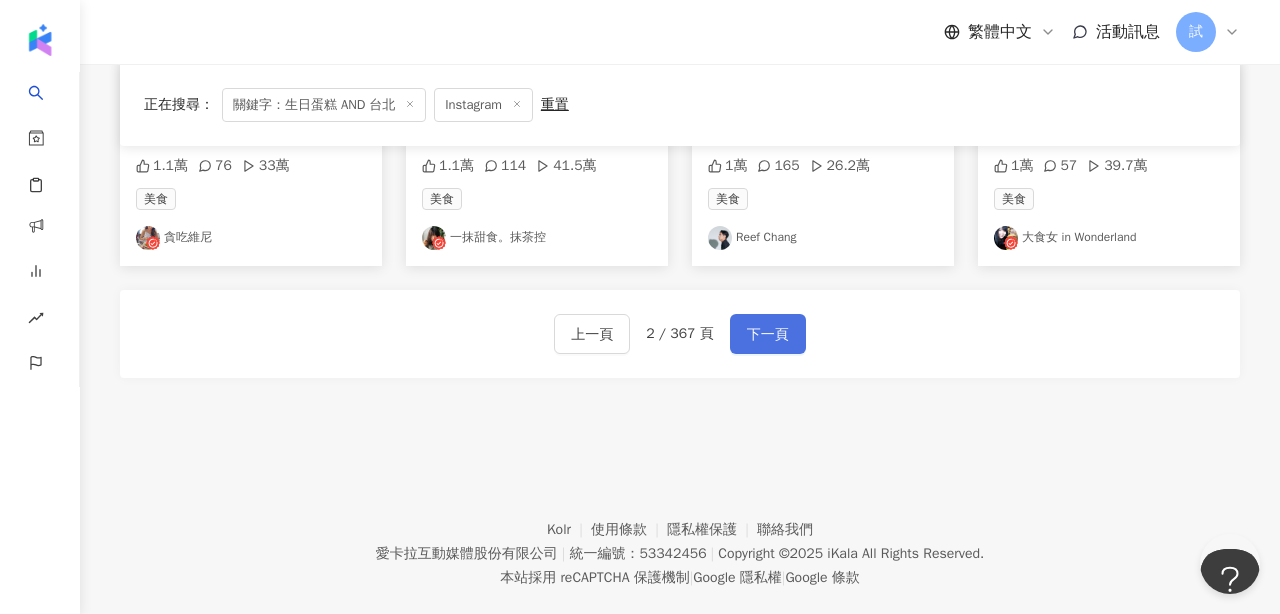 click on "下一頁" at bounding box center [768, 335] 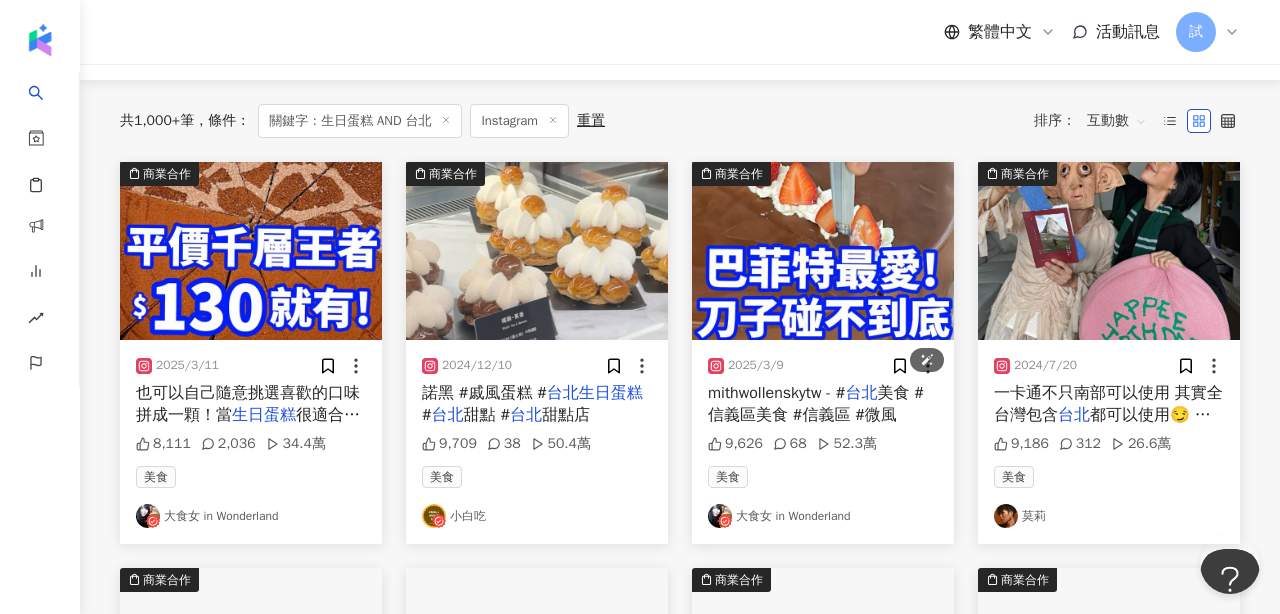 scroll, scrollTop: 0, scrollLeft: 0, axis: both 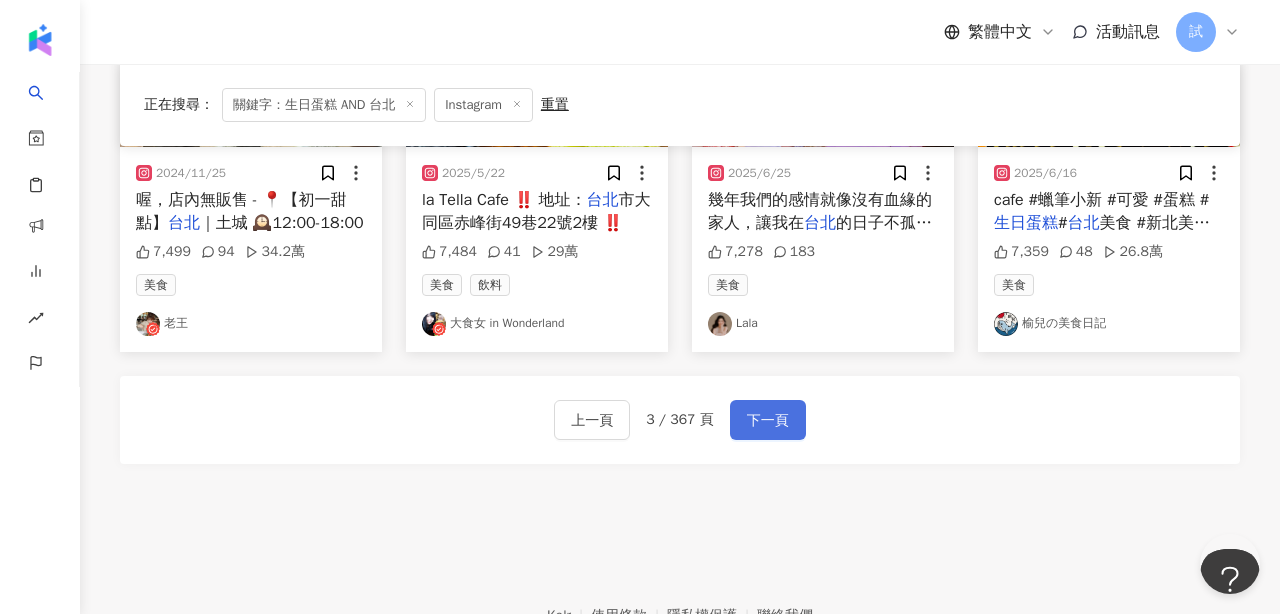 click on "下一頁" at bounding box center (768, 421) 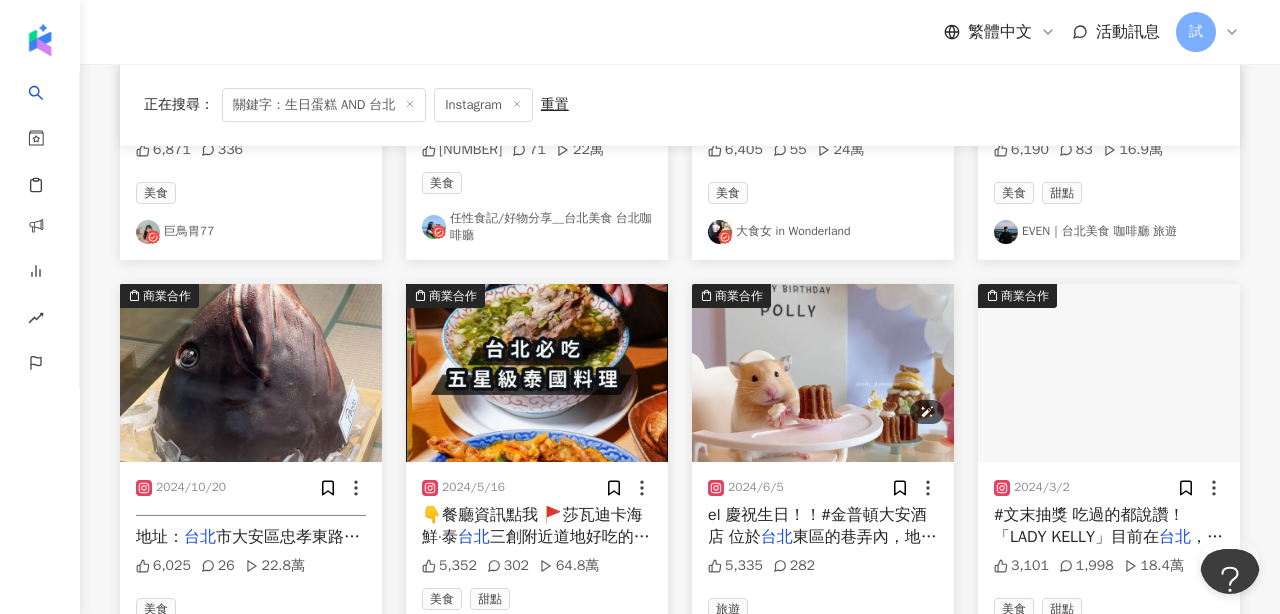 scroll, scrollTop: 501, scrollLeft: 0, axis: vertical 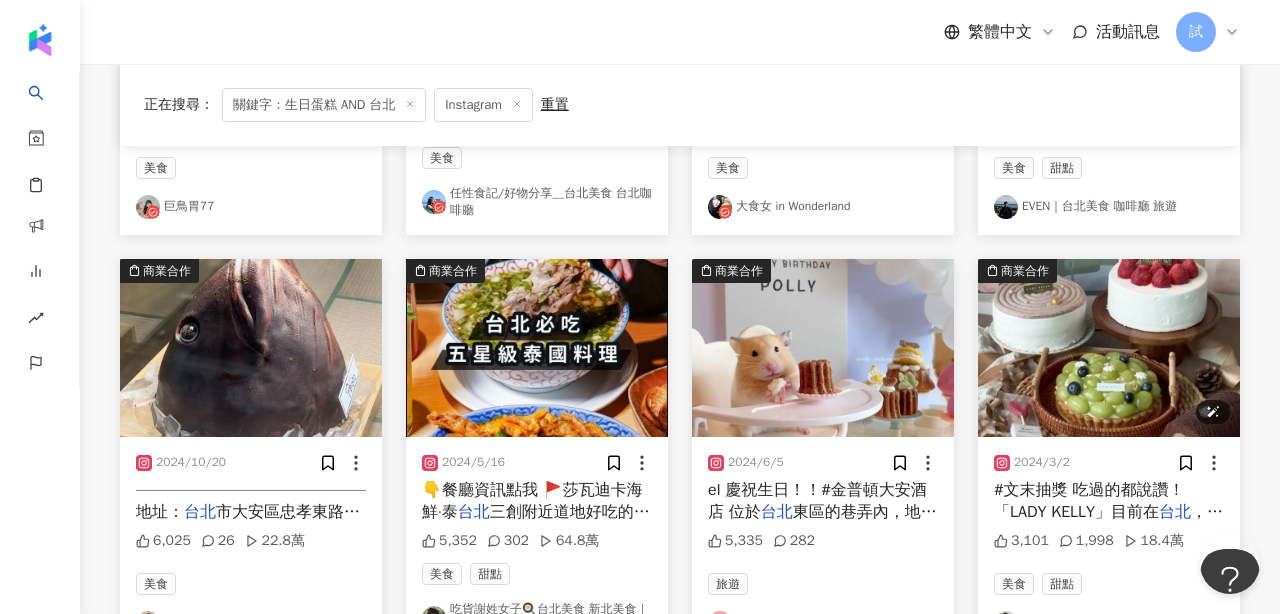 click at bounding box center [1109, 348] 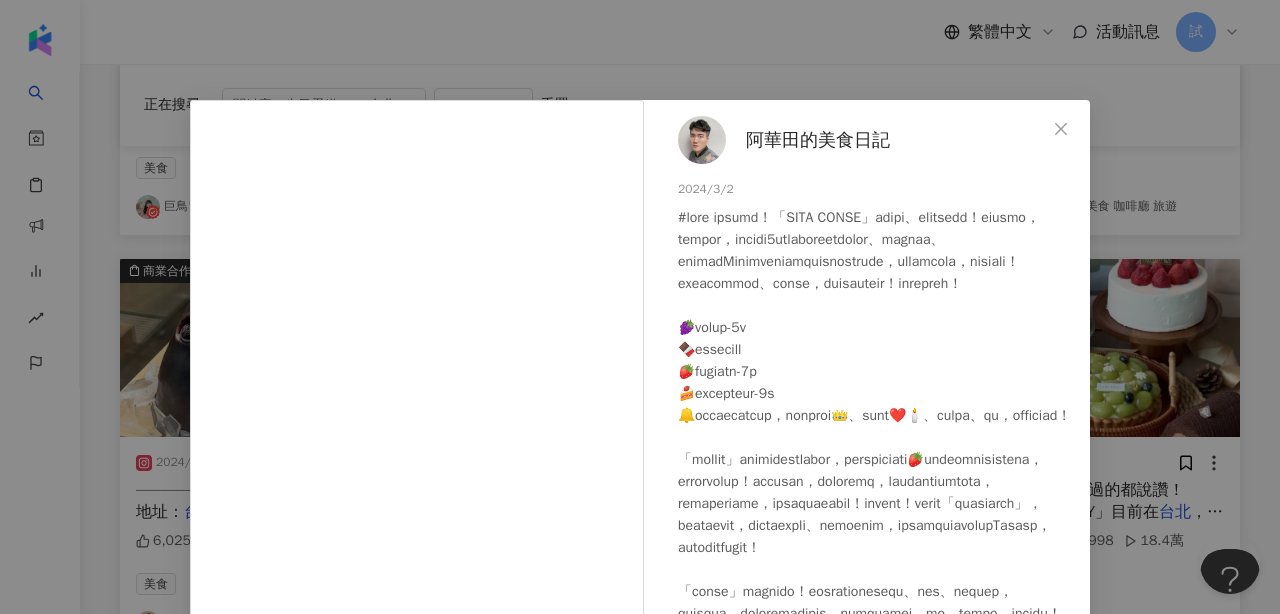click at bounding box center (1061, 129) 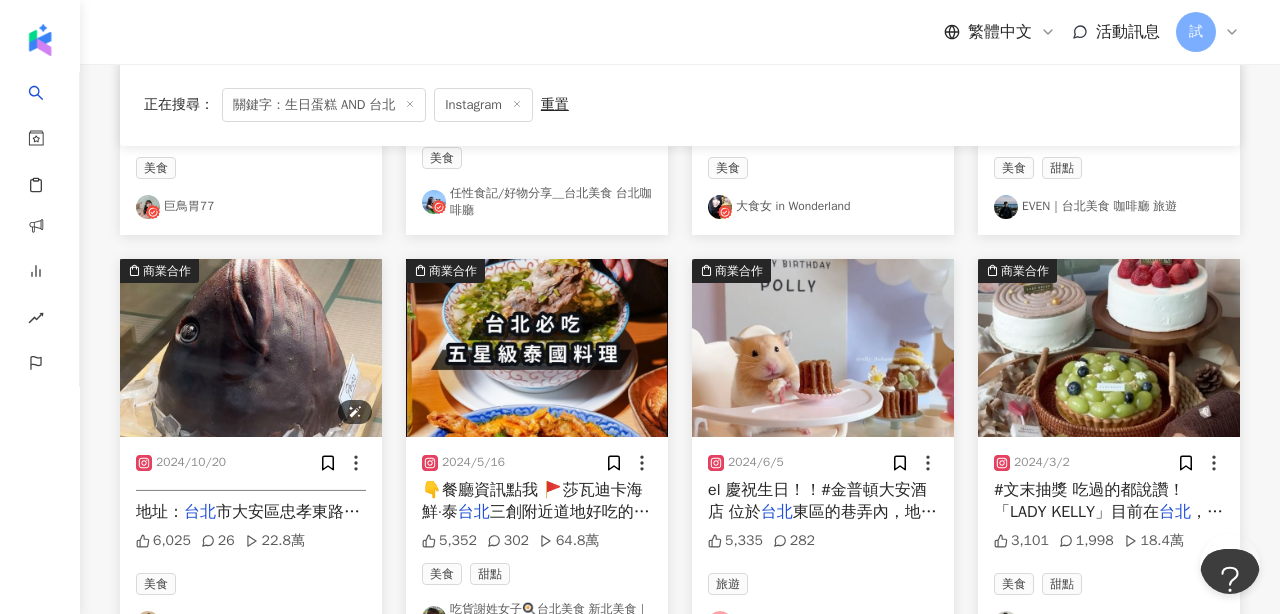 click at bounding box center (251, 348) 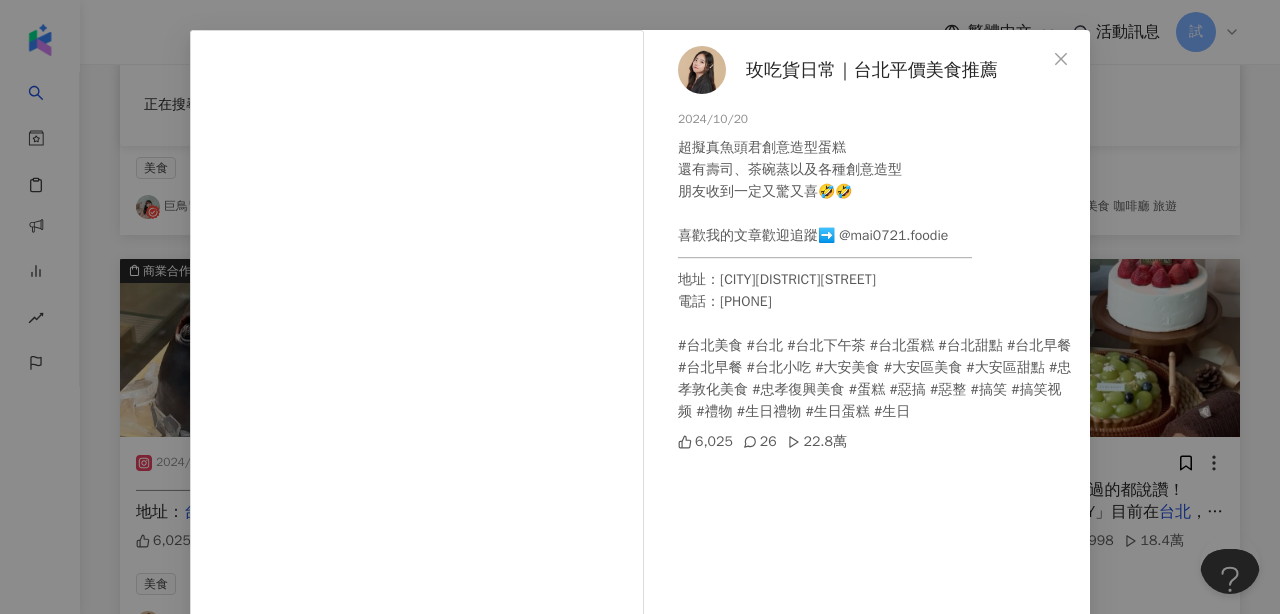 scroll, scrollTop: 77, scrollLeft: 0, axis: vertical 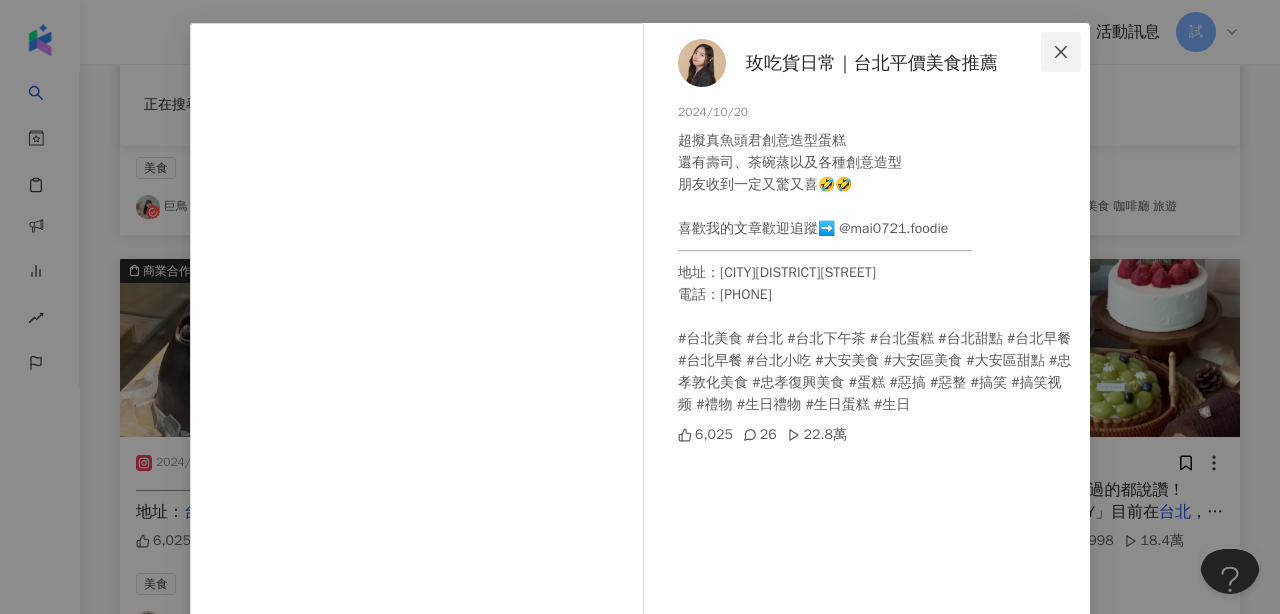 click 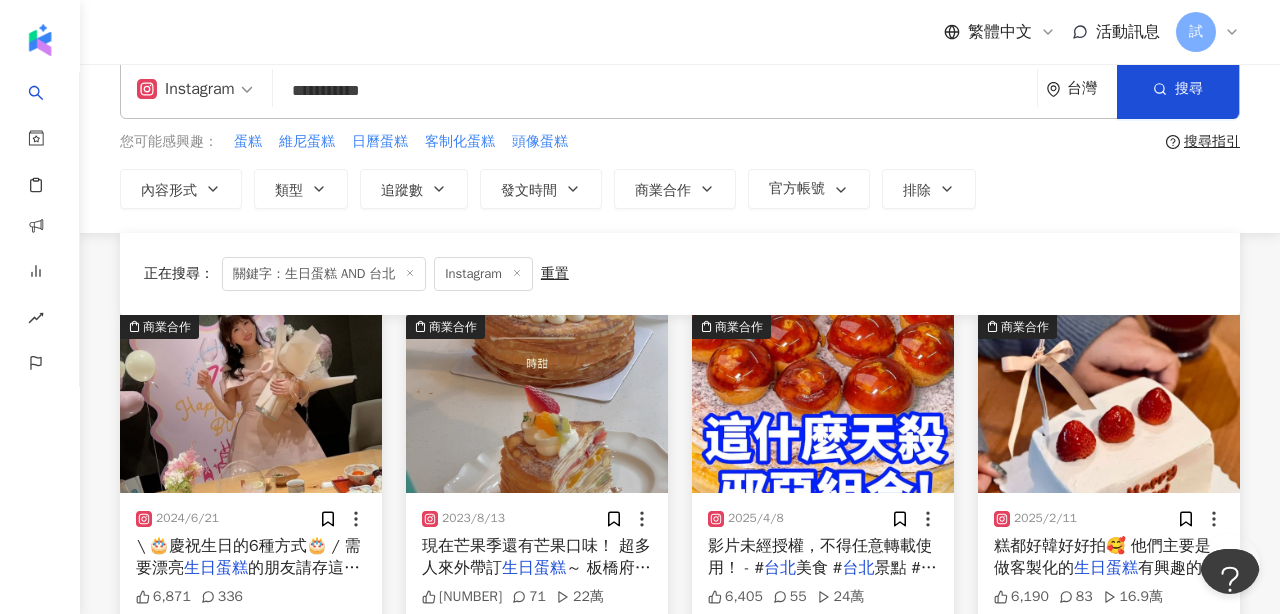 scroll, scrollTop: 0, scrollLeft: 0, axis: both 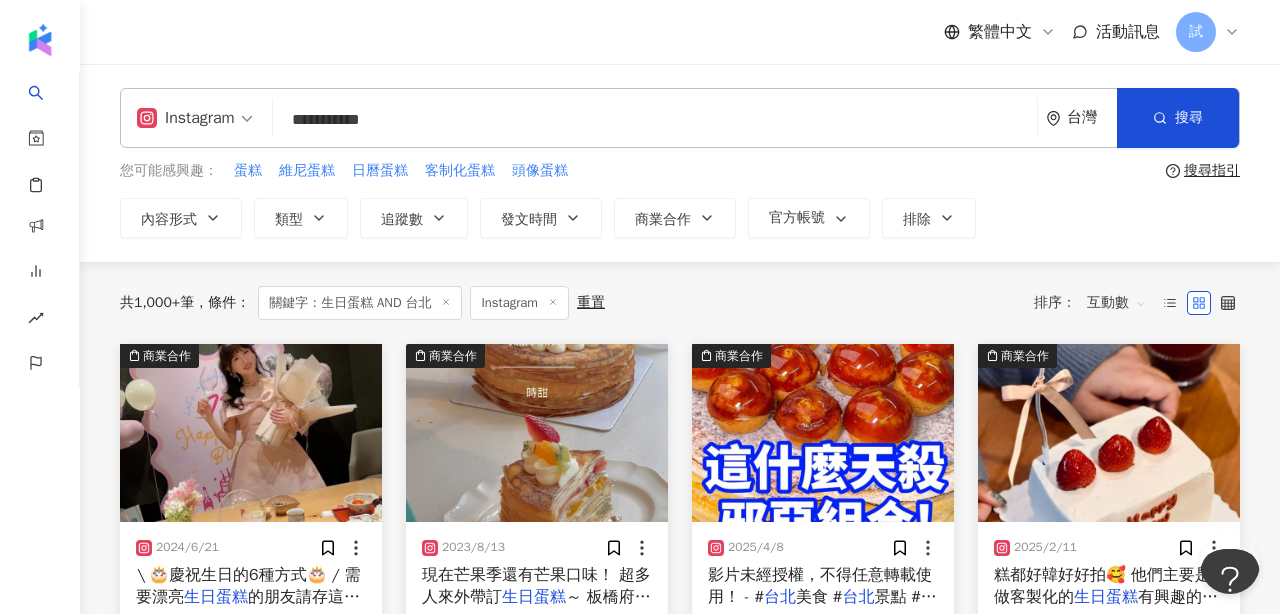 click on "**********" at bounding box center (655, 119) 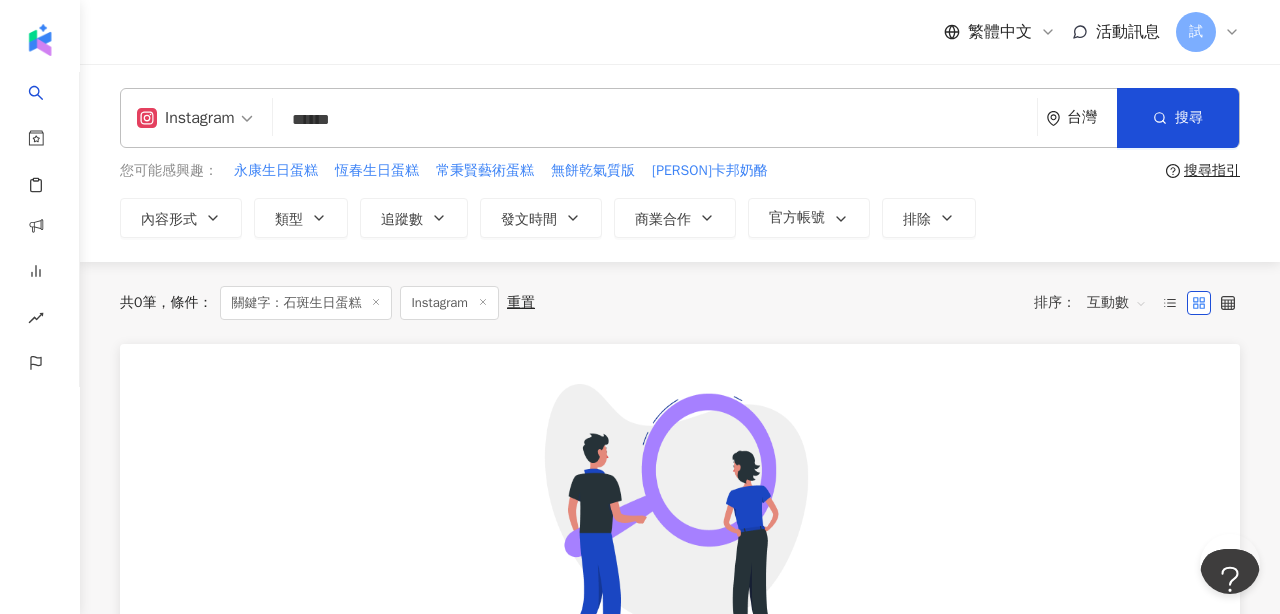 click on "******" at bounding box center (655, 119) 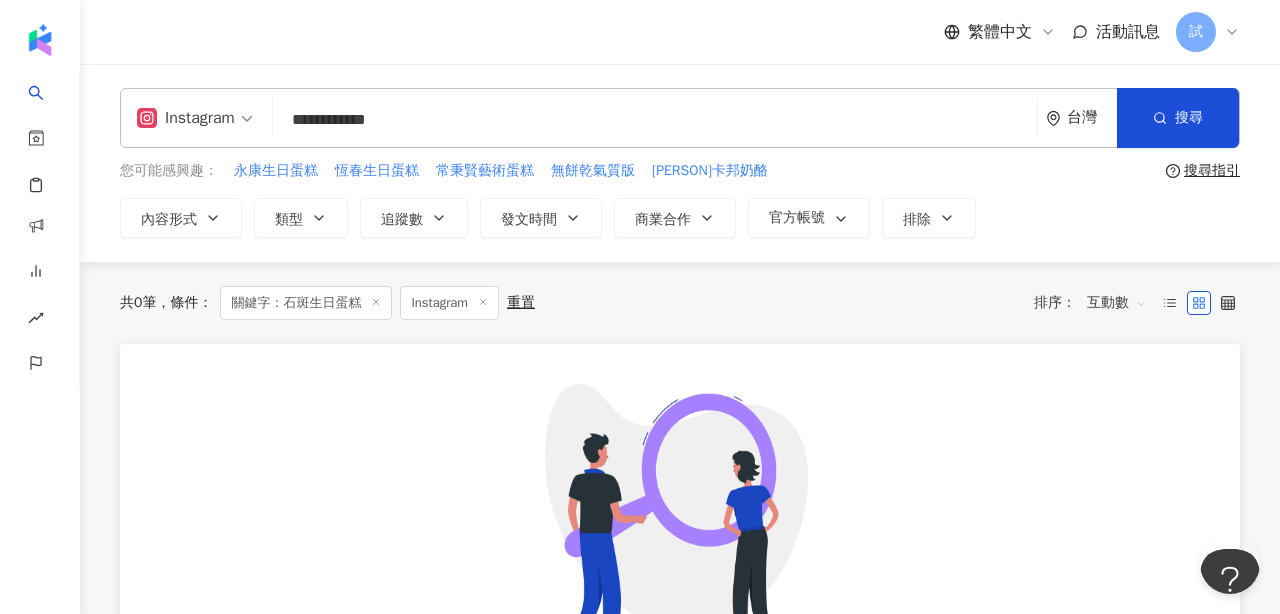 type on "**********" 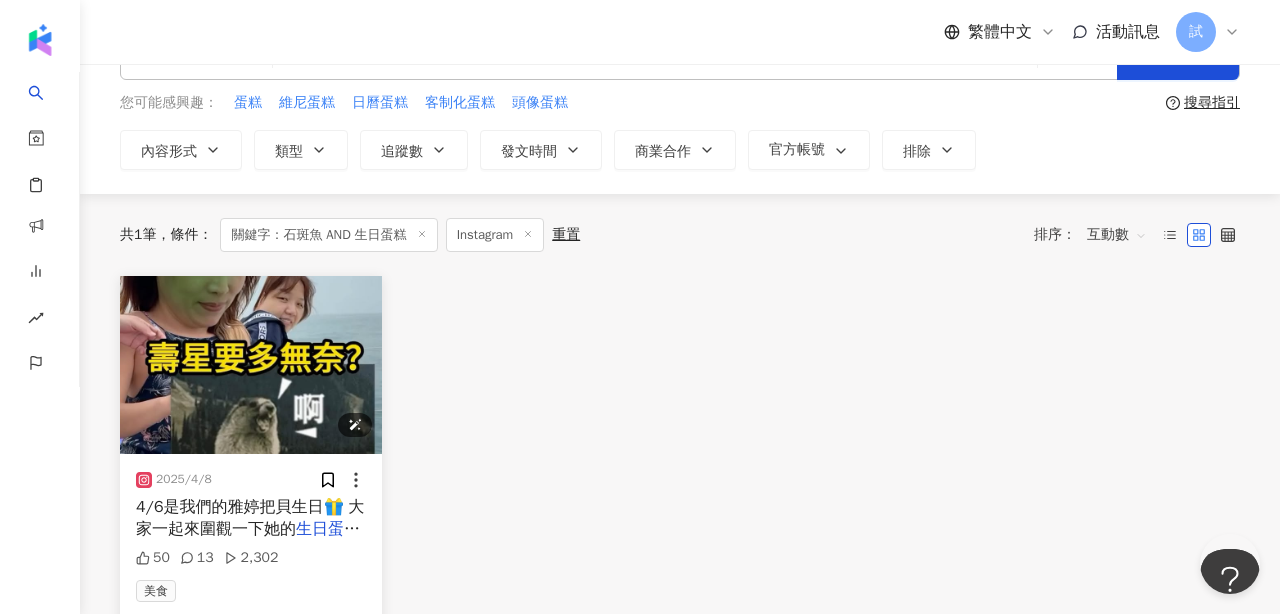 scroll, scrollTop: 74, scrollLeft: 0, axis: vertical 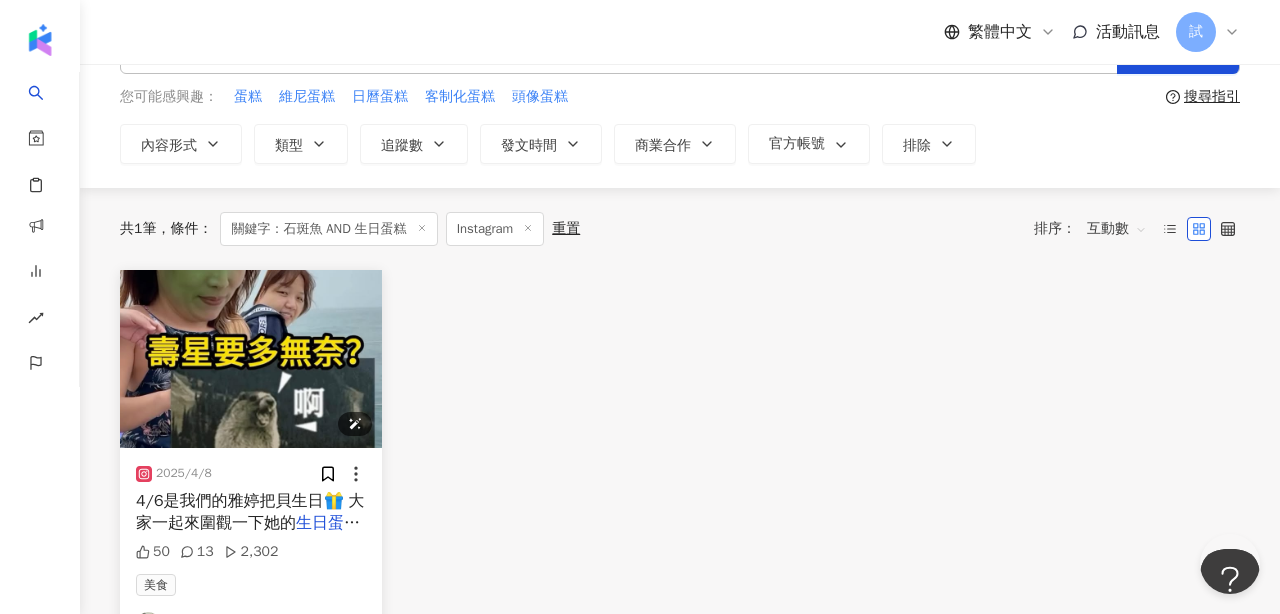 click at bounding box center [251, 359] 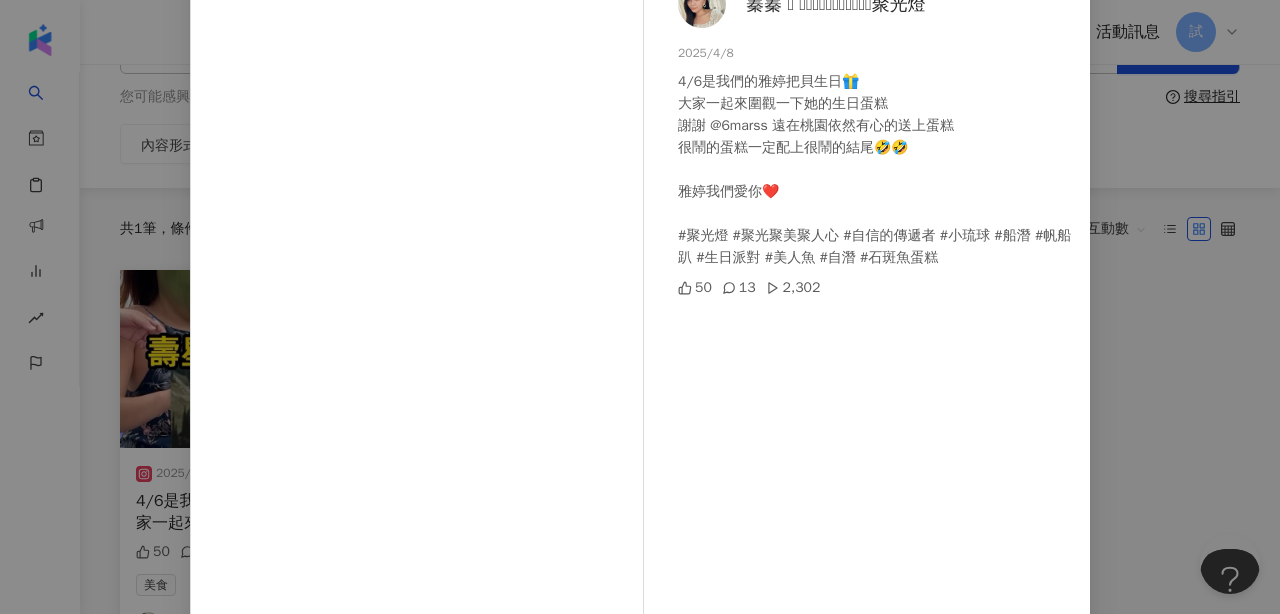 scroll, scrollTop: 132, scrollLeft: 0, axis: vertical 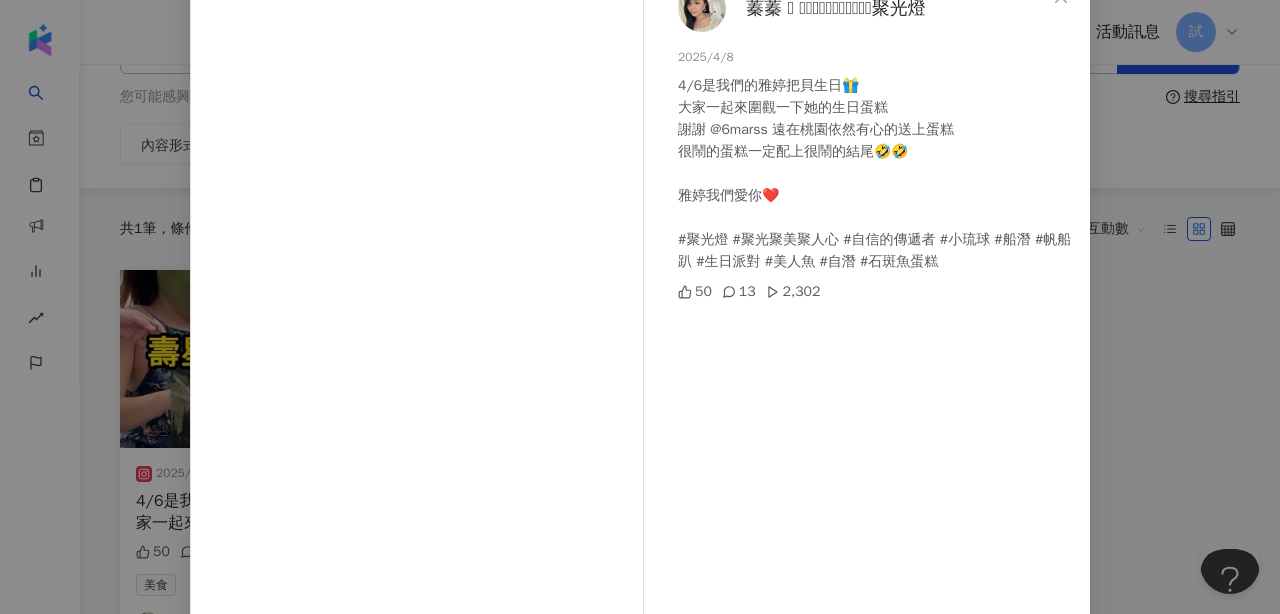 click on "蓁蓁 𓇬 𝐉𝐂𝐬𝐩𝐨𝐭𝐥𝐢𝐠𝐡𝐭聚光燈 [DATE] 4/6是我們的雅婷把貝生日🎁
大家一起來圍觀一下她的生日蛋糕
謝謝 @[USERNAME] 遠在桃園依然有心的送上蛋糕
很鬧的蛋糕一定配上很鬧的結尾🤣🤣
雅婷我們愛你❤️
#聚光燈 #聚光聚美聚人心 #自信的傳遞者 #小琉球 #船潛 #帆船趴 #生日派對 #美人魚 #自潛 #石斑魚蛋糕 [NUMBER] [NUMBER] [NUMBER] 查看原始貼文" at bounding box center (640, 307) 